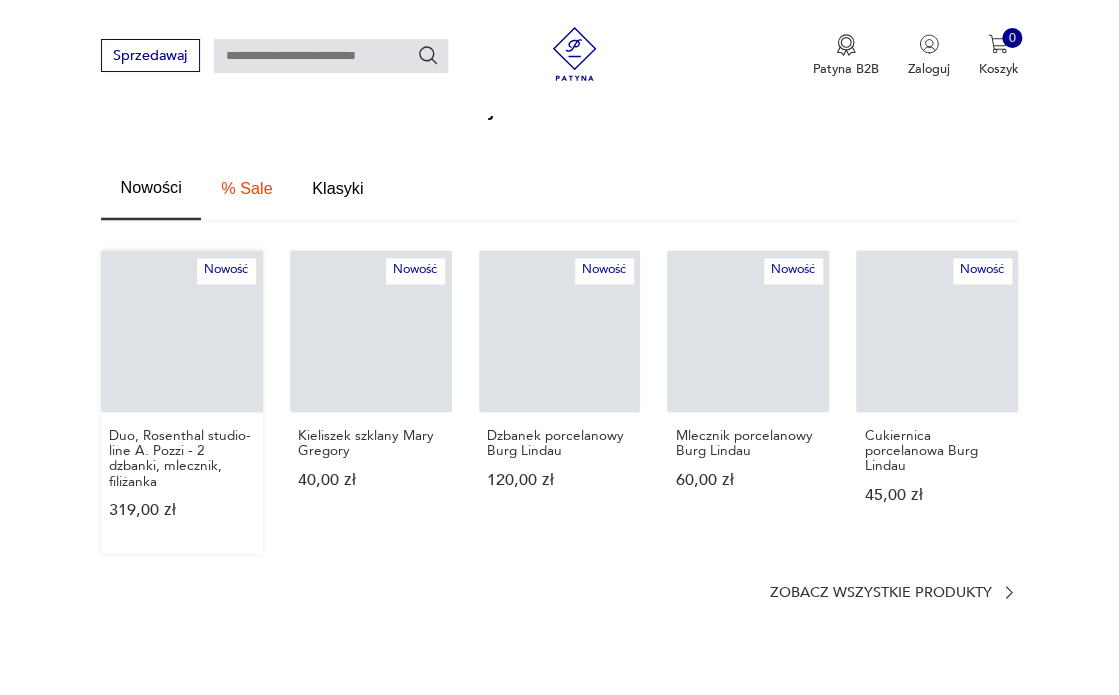 scroll, scrollTop: 1057, scrollLeft: 0, axis: vertical 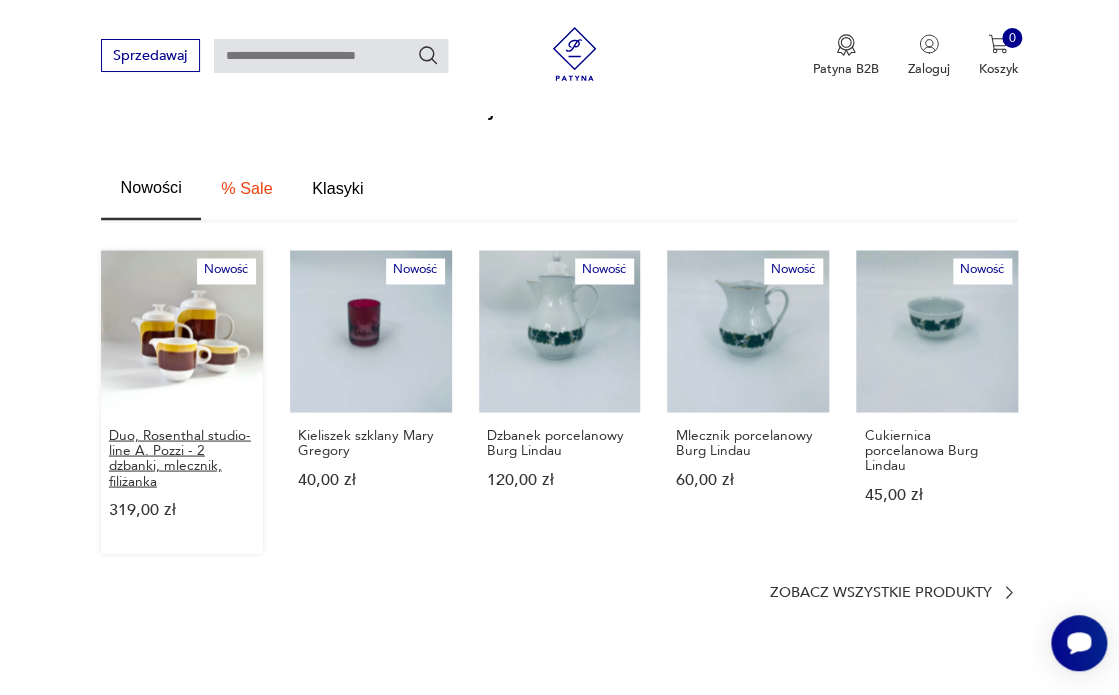 click on "Duo, Rosenthal studio-line A. Pozzi - 2 dzbanki, mlecznik, filiżanka" at bounding box center (182, 457) 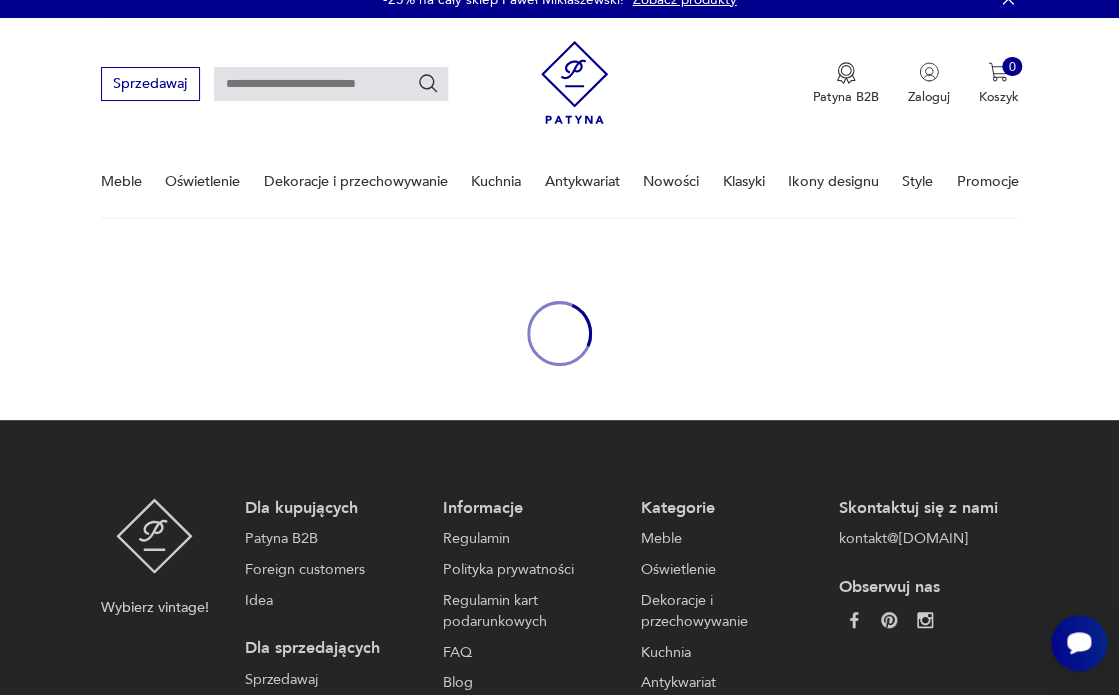 scroll, scrollTop: 0, scrollLeft: 0, axis: both 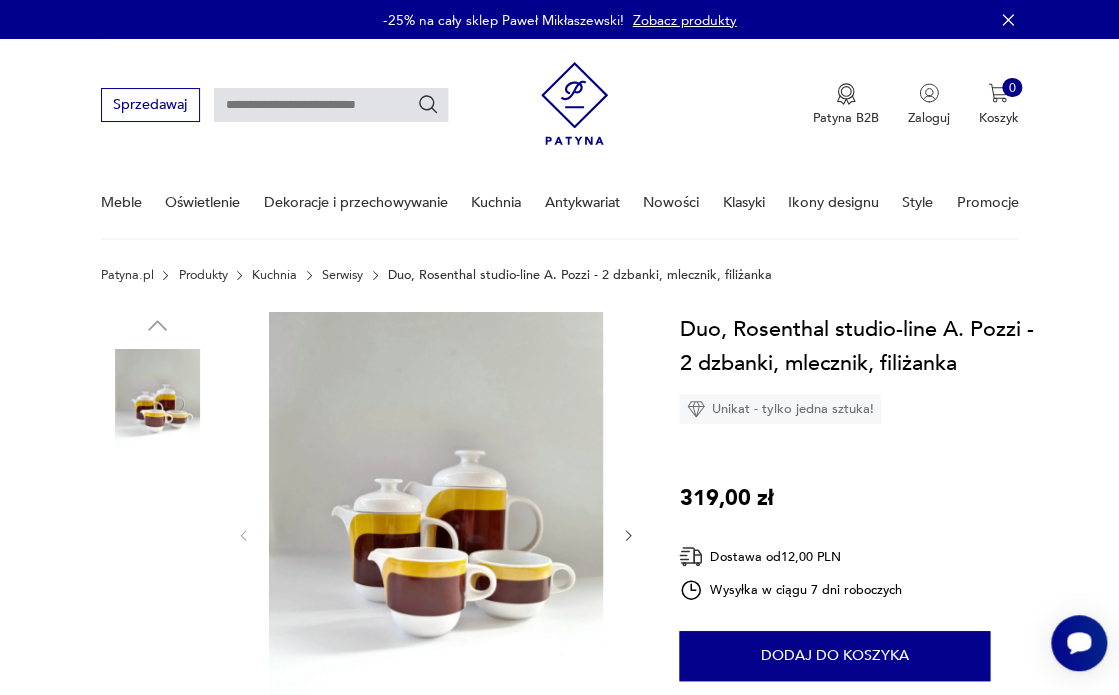 click at bounding box center (436, 534) 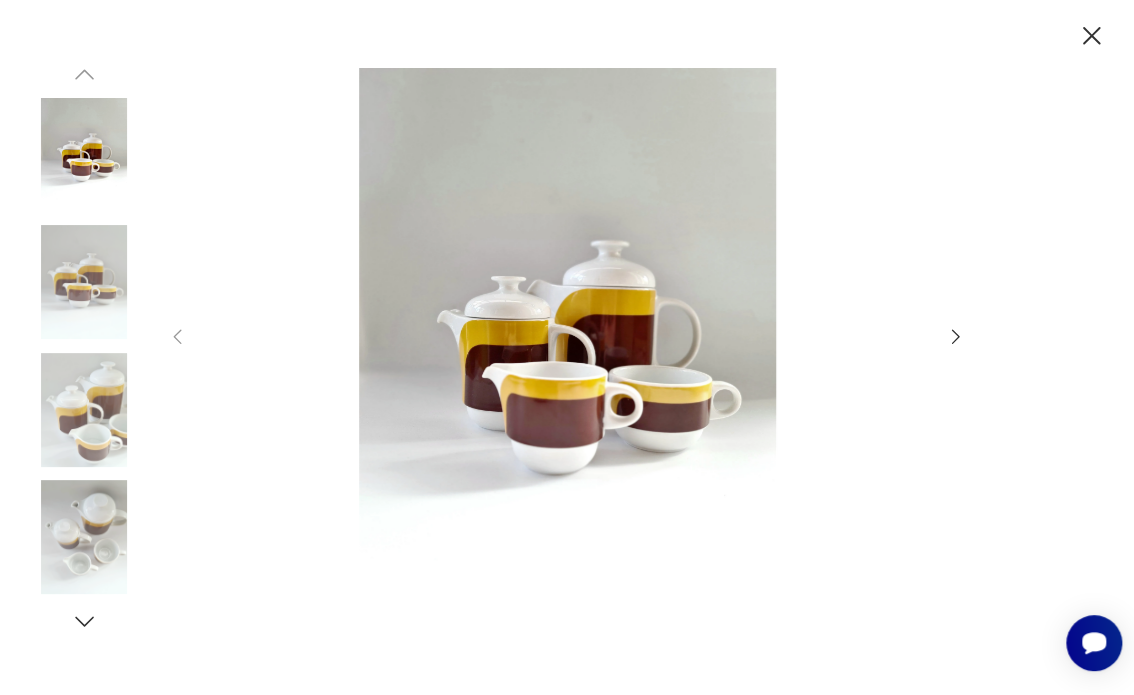 click 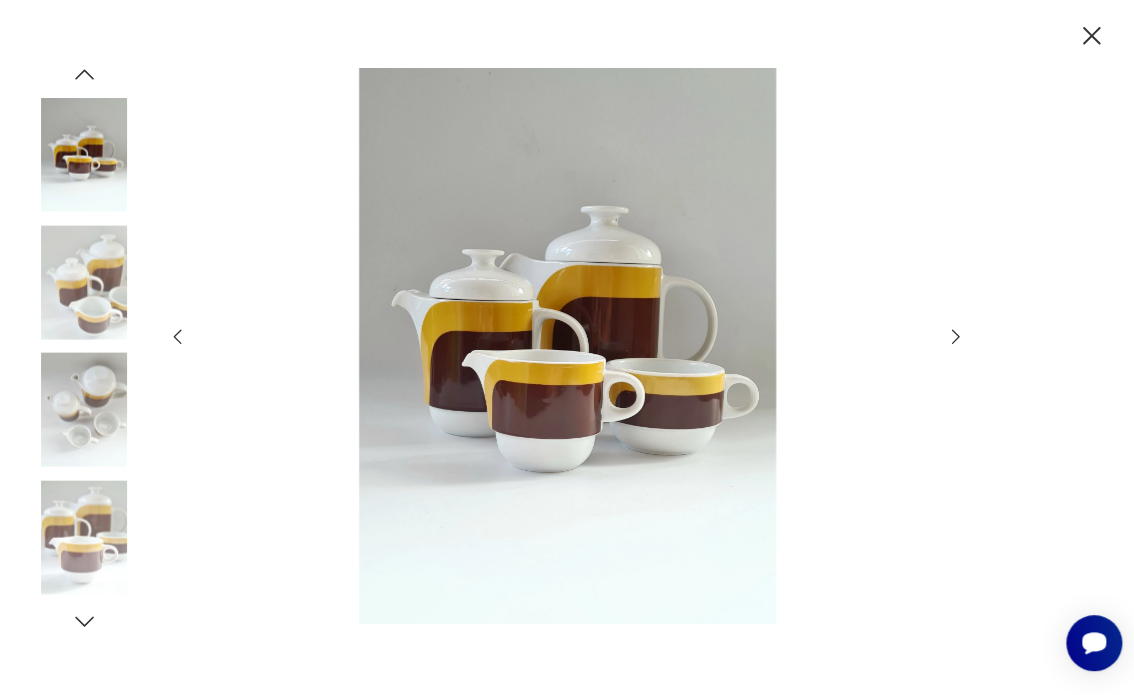 click 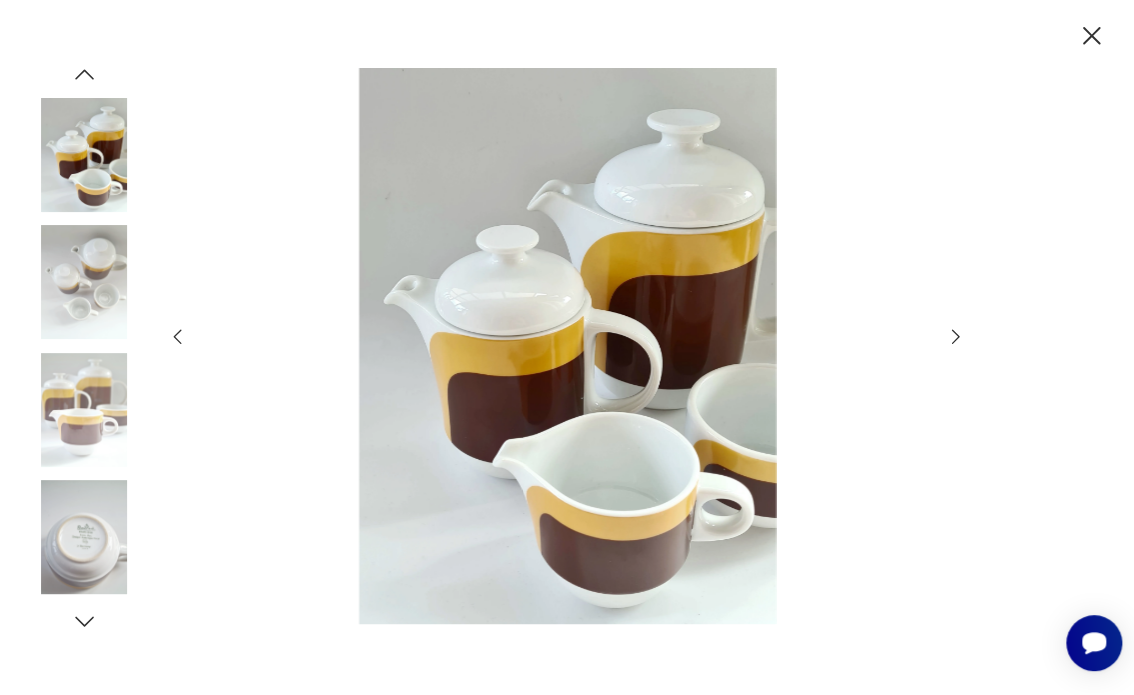 click 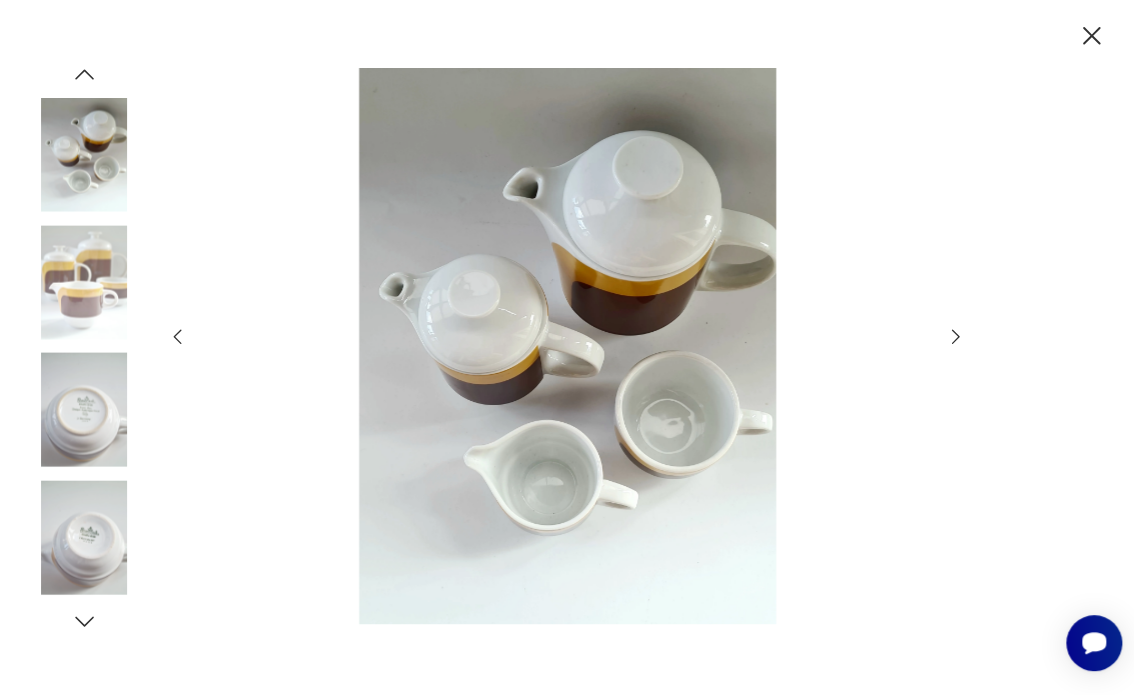 click 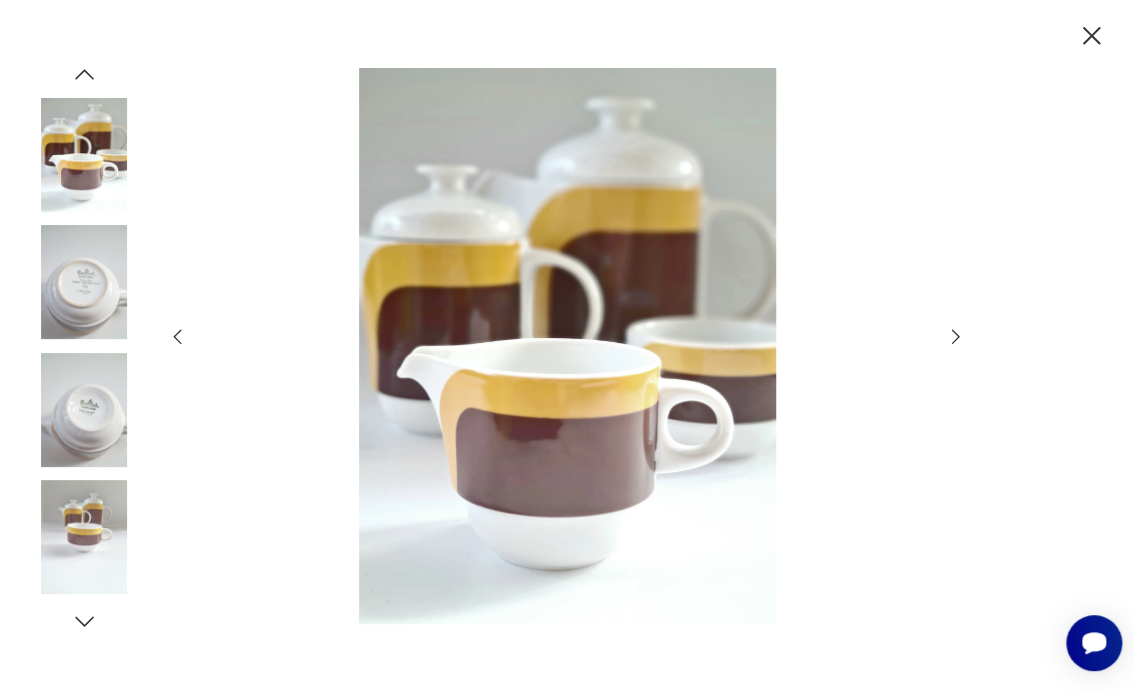 click 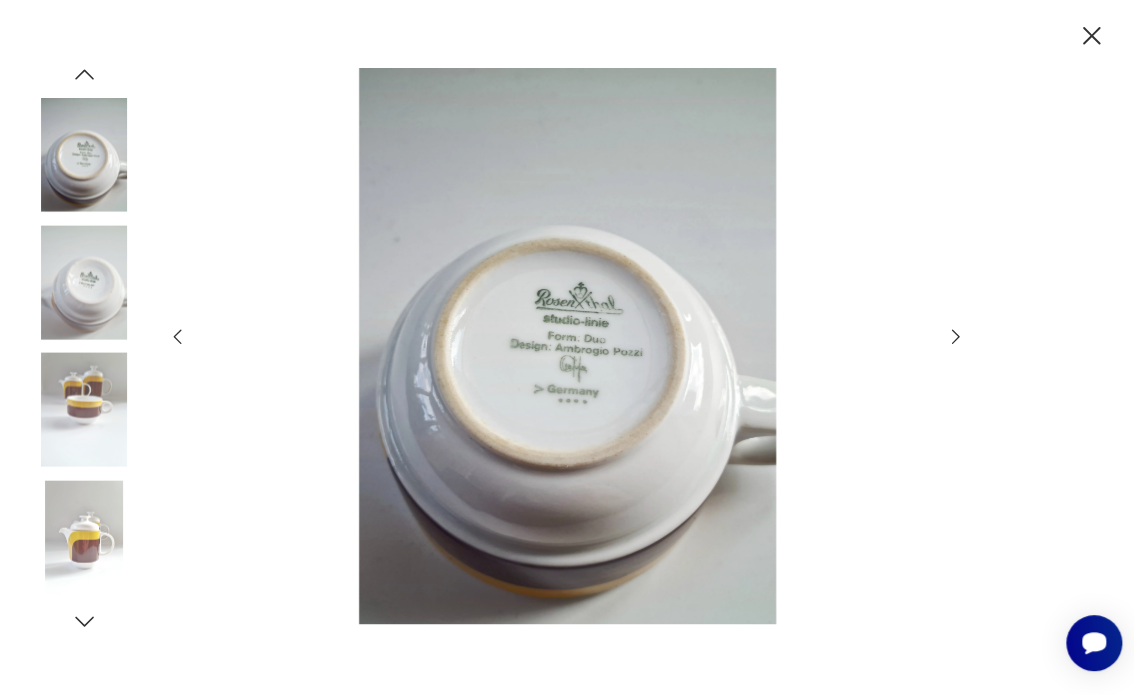 click 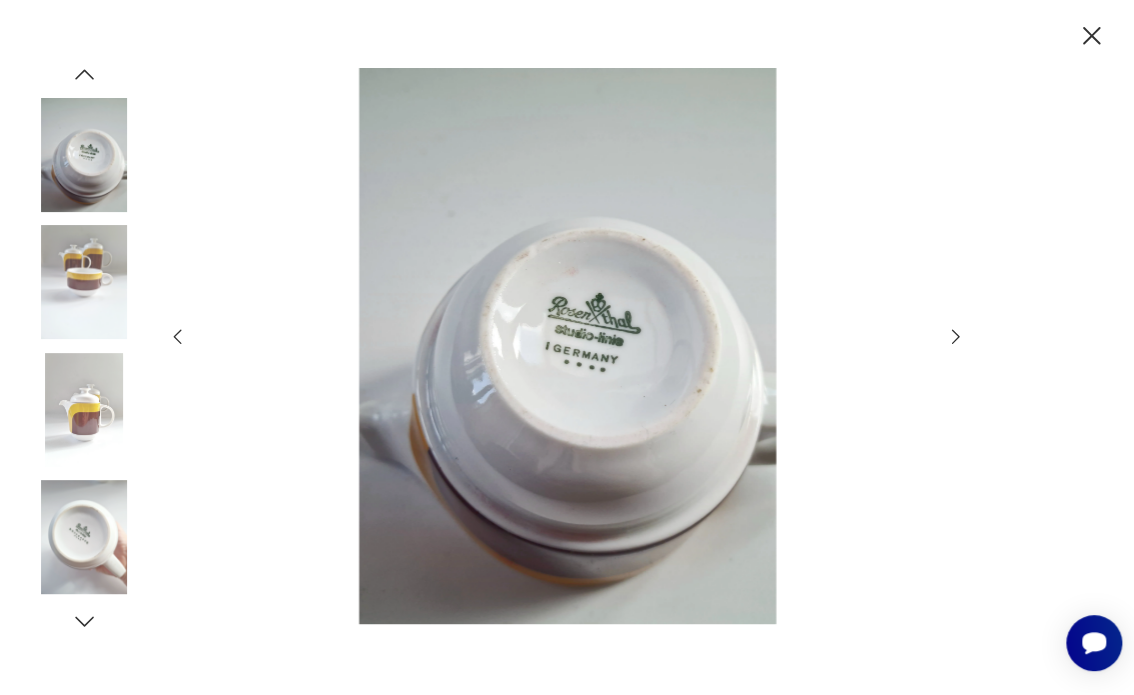 click 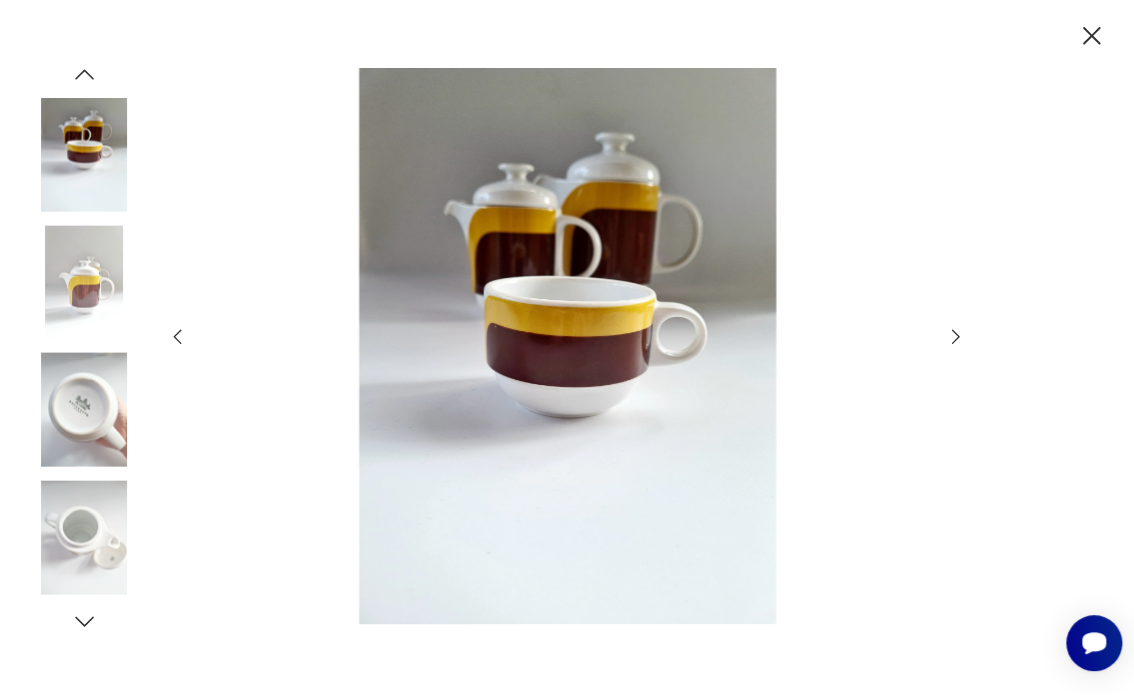 click 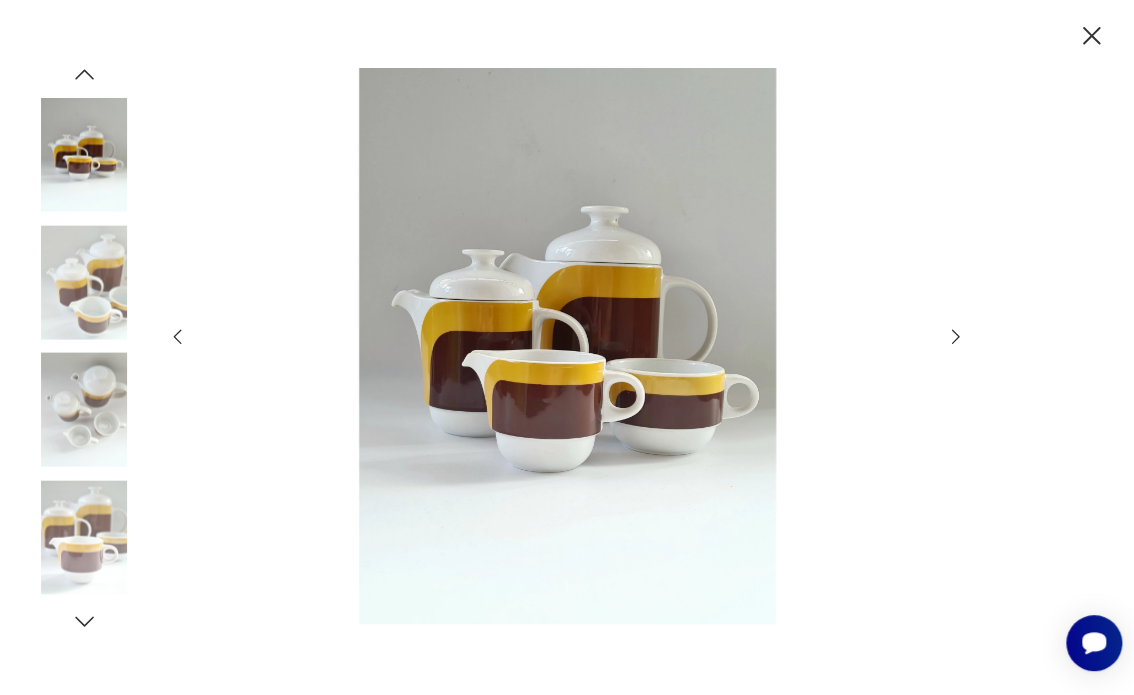 click 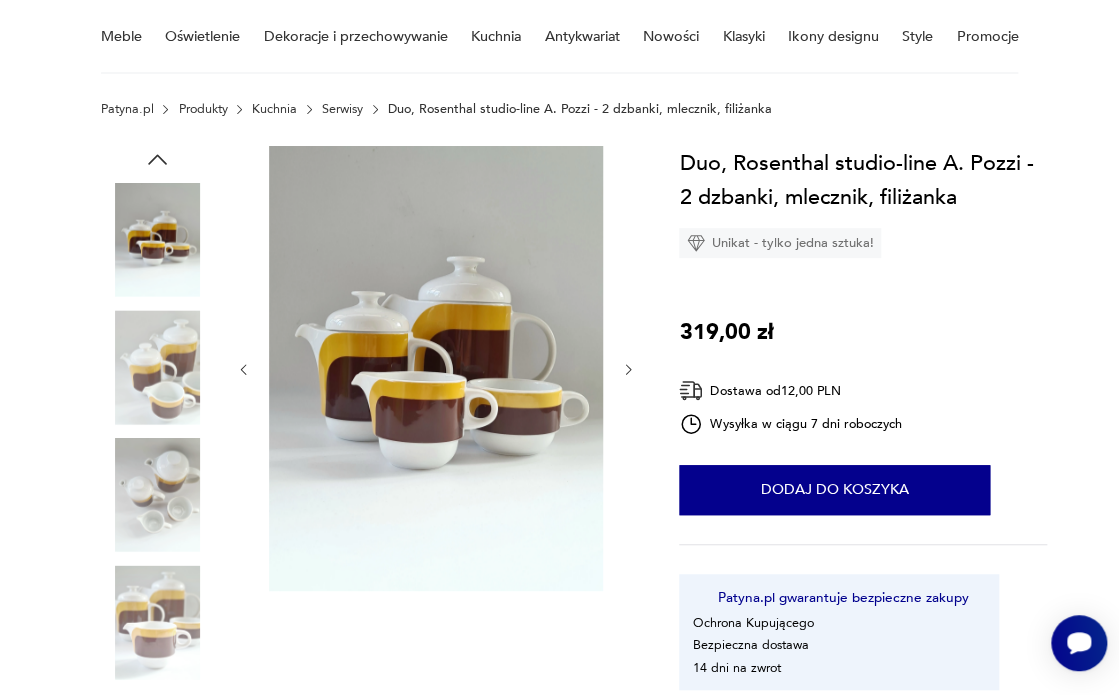 scroll, scrollTop: 92, scrollLeft: 0, axis: vertical 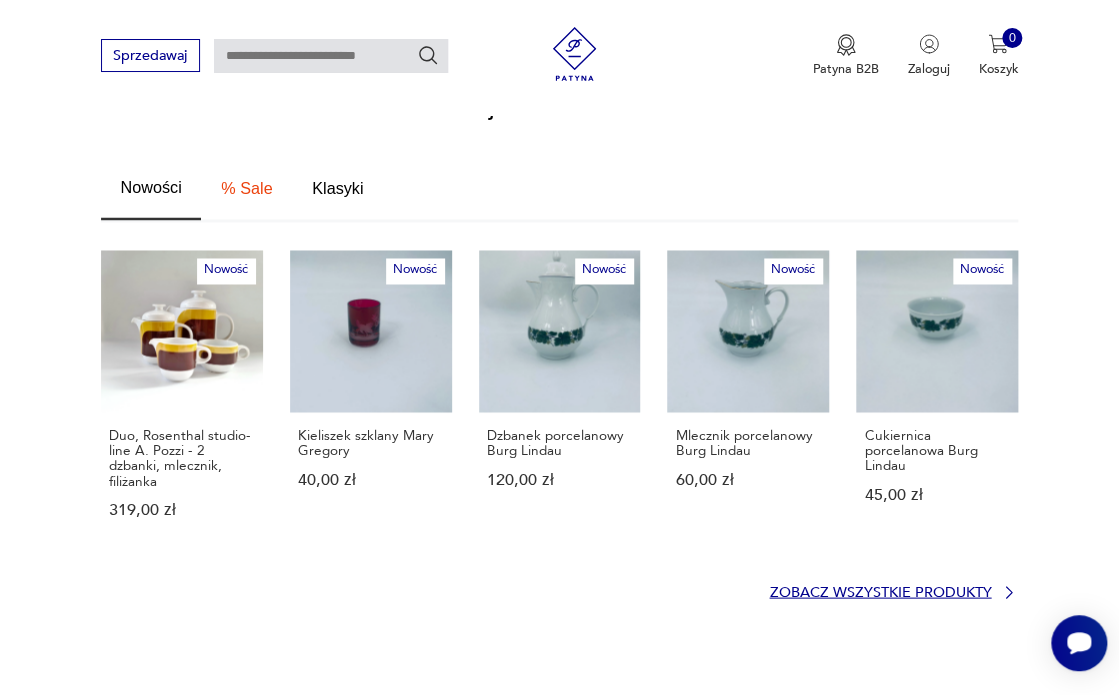 click on "Zobacz wszystkie produkty" at bounding box center [880, 592] 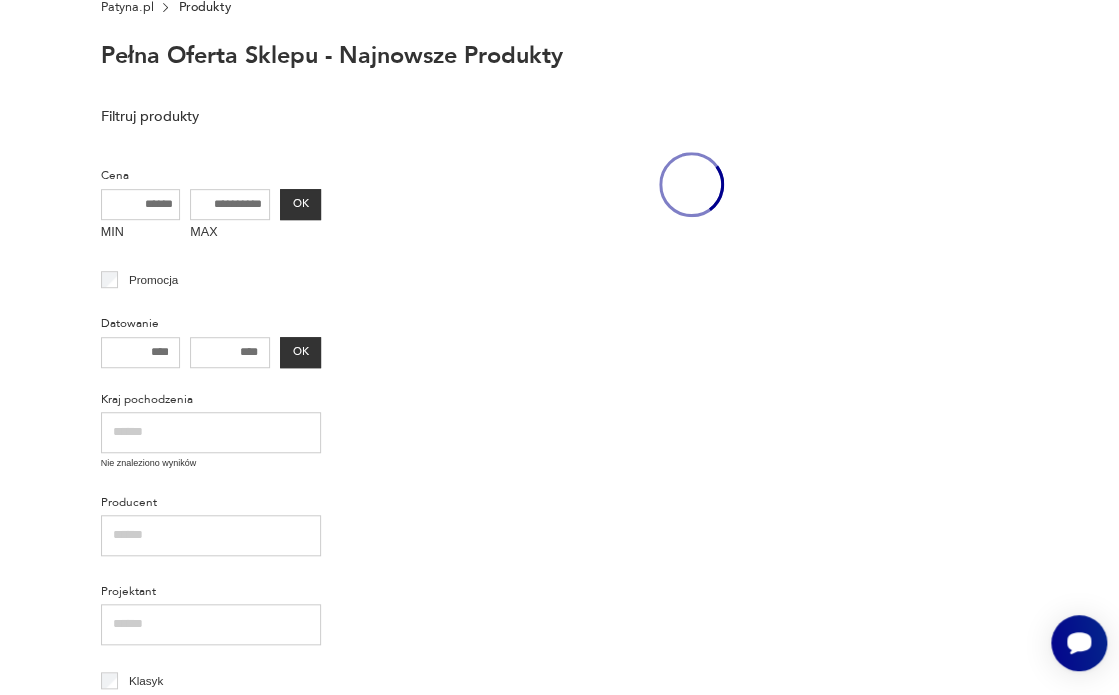 scroll, scrollTop: 64, scrollLeft: 0, axis: vertical 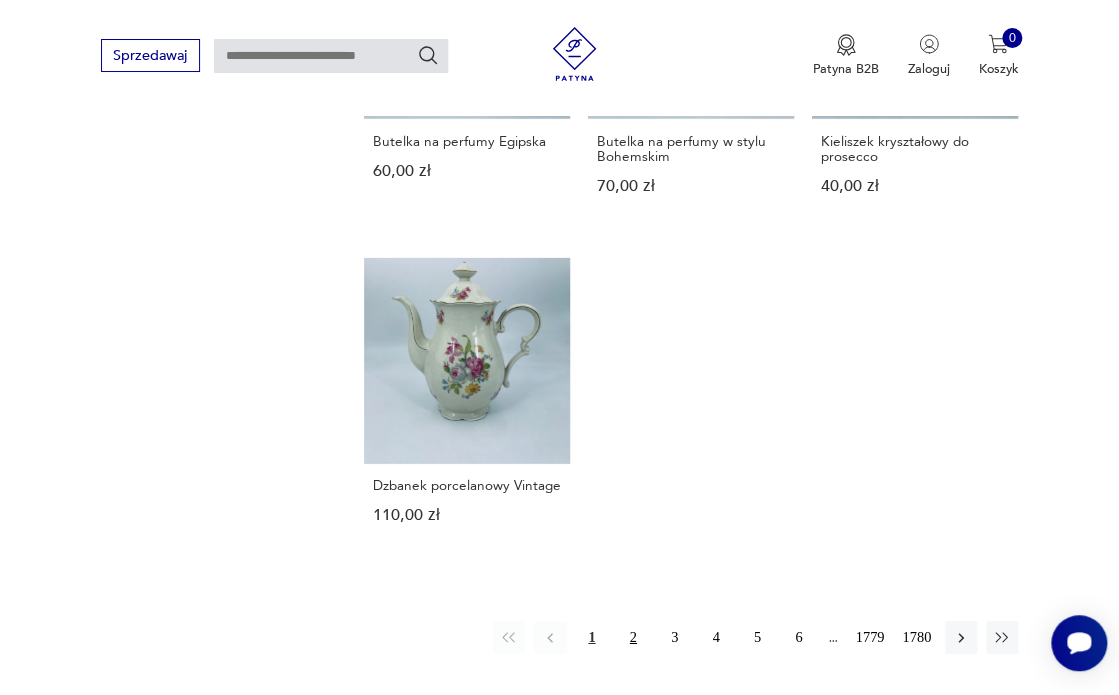 click on "2" at bounding box center [633, 637] 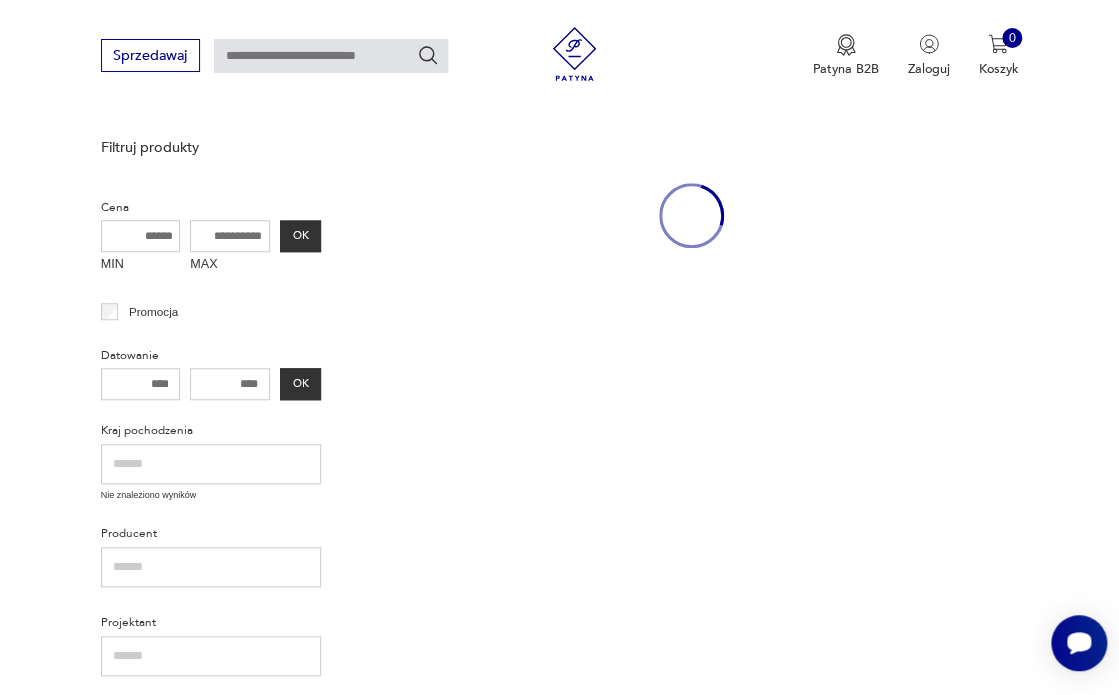 scroll, scrollTop: 217, scrollLeft: 0, axis: vertical 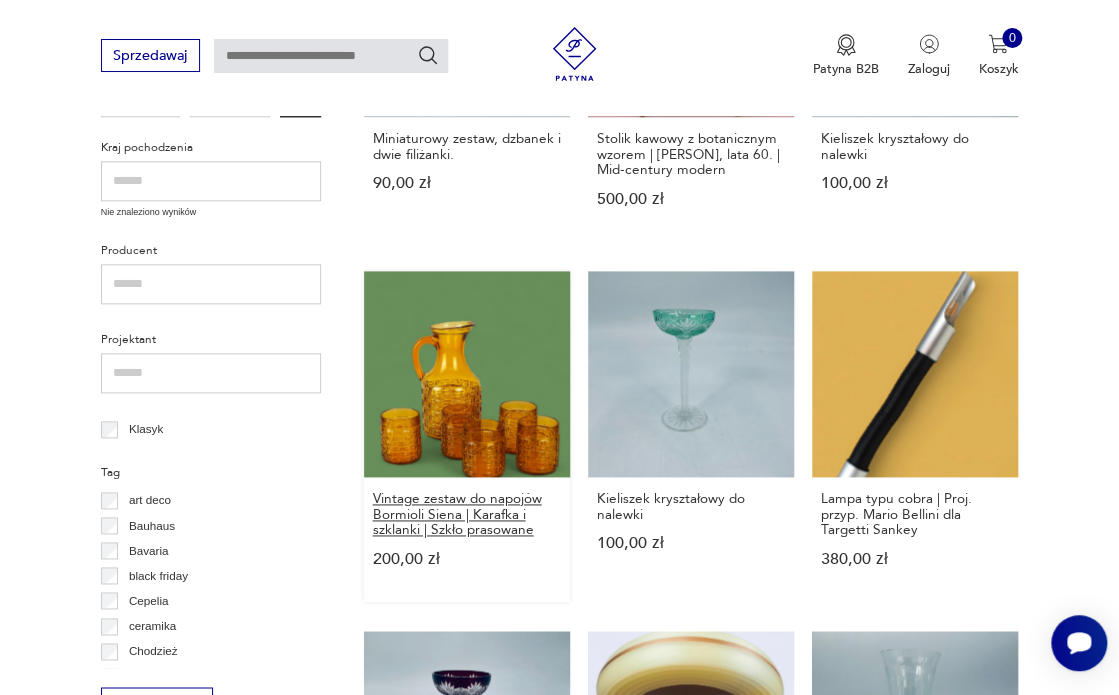 click on "Vintage zestaw do napojów Bormioli Siena | Karafka i szklanki | Szkło prasowane" at bounding box center [467, 514] 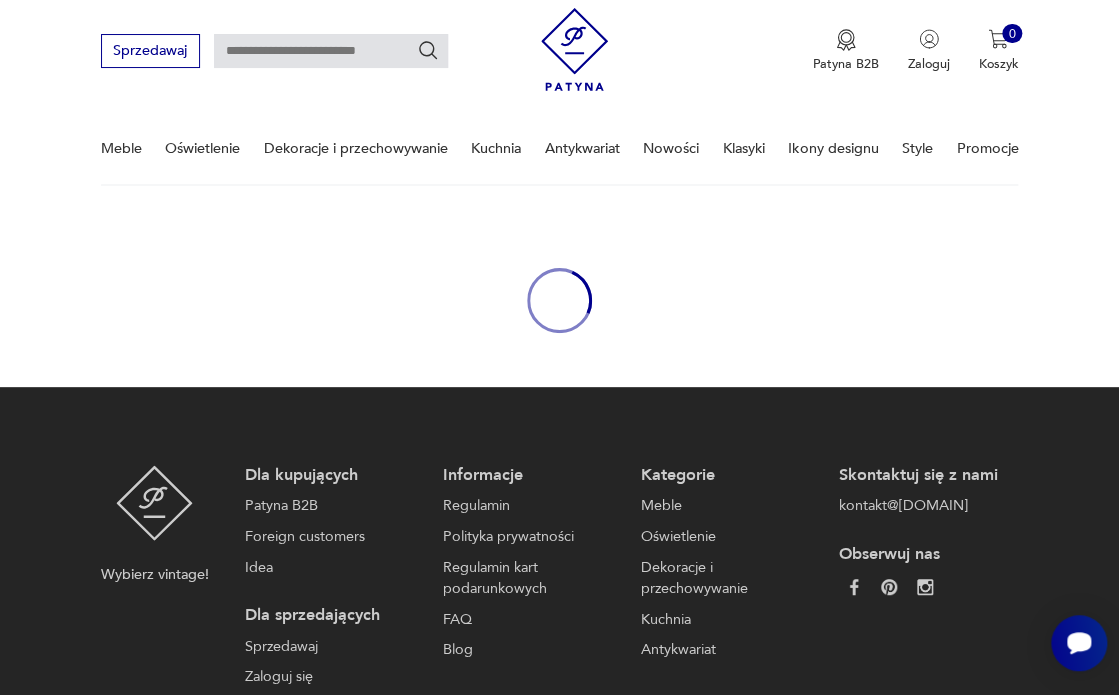 scroll, scrollTop: 0, scrollLeft: 0, axis: both 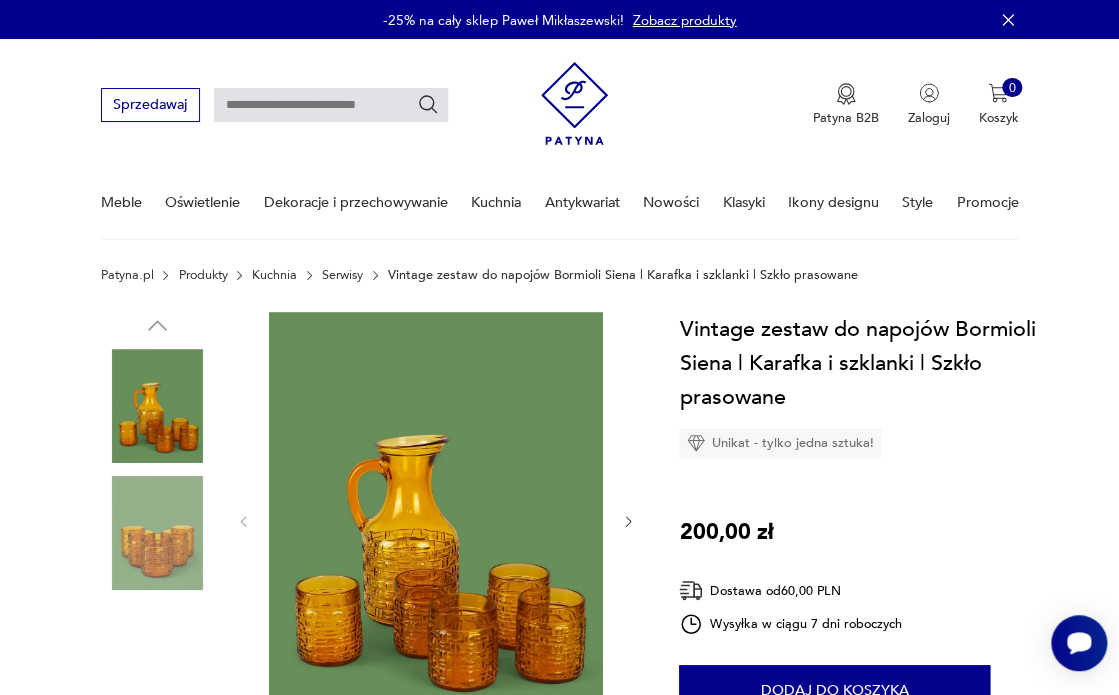 click at bounding box center (436, 521) 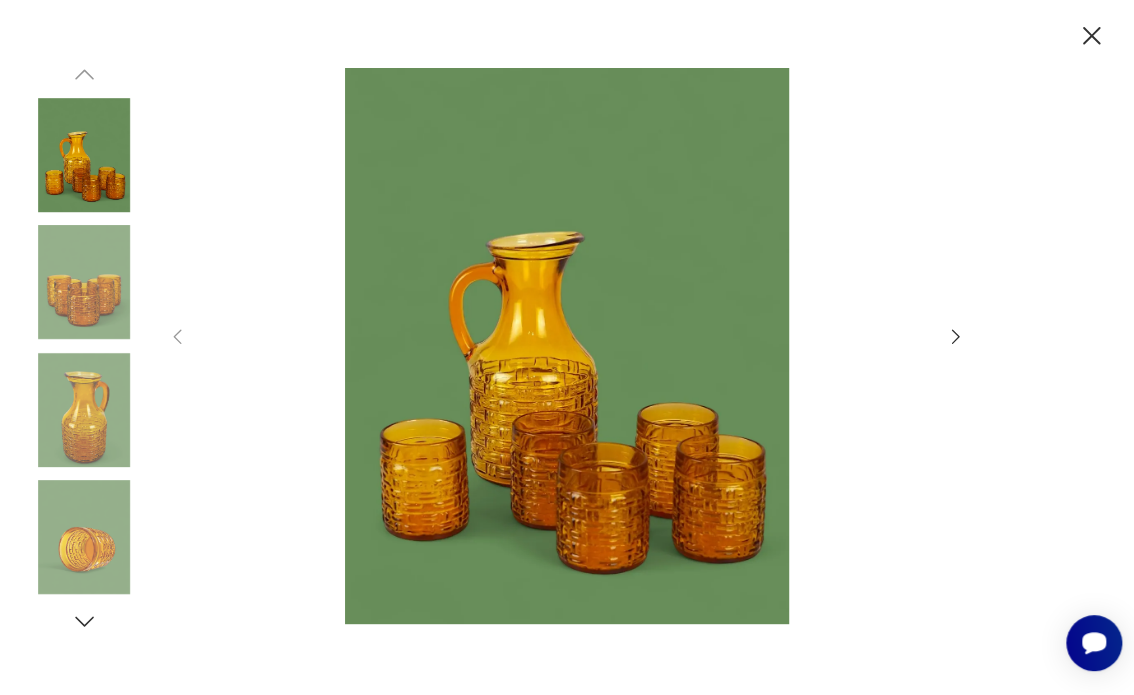 click 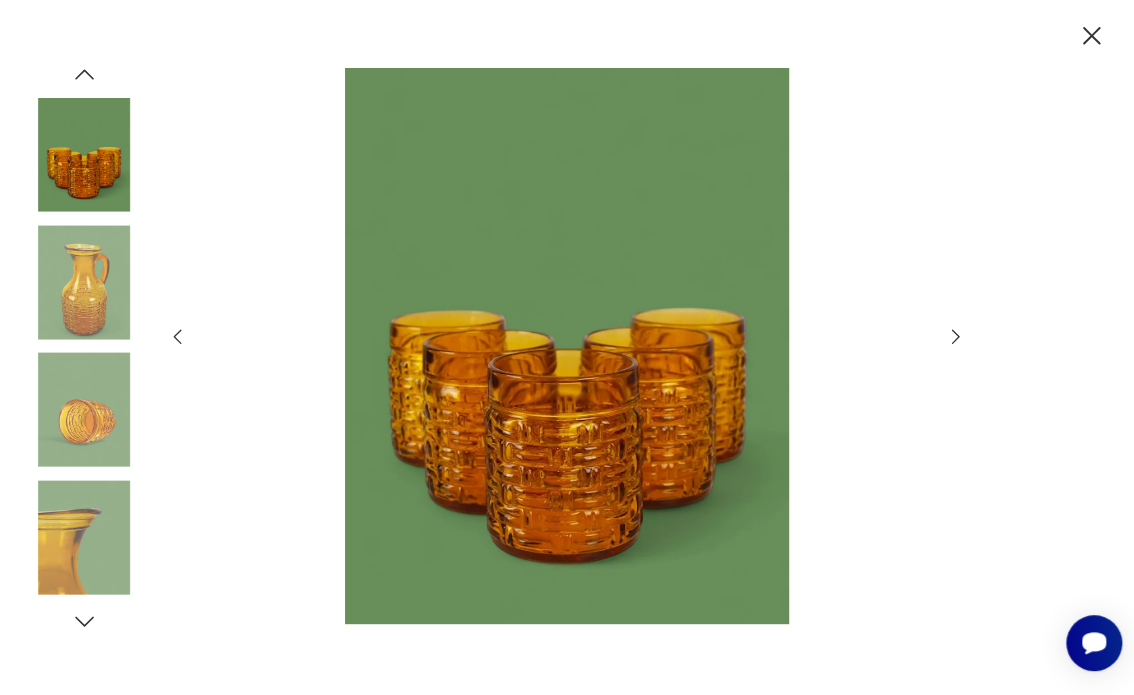 click at bounding box center (84, 410) 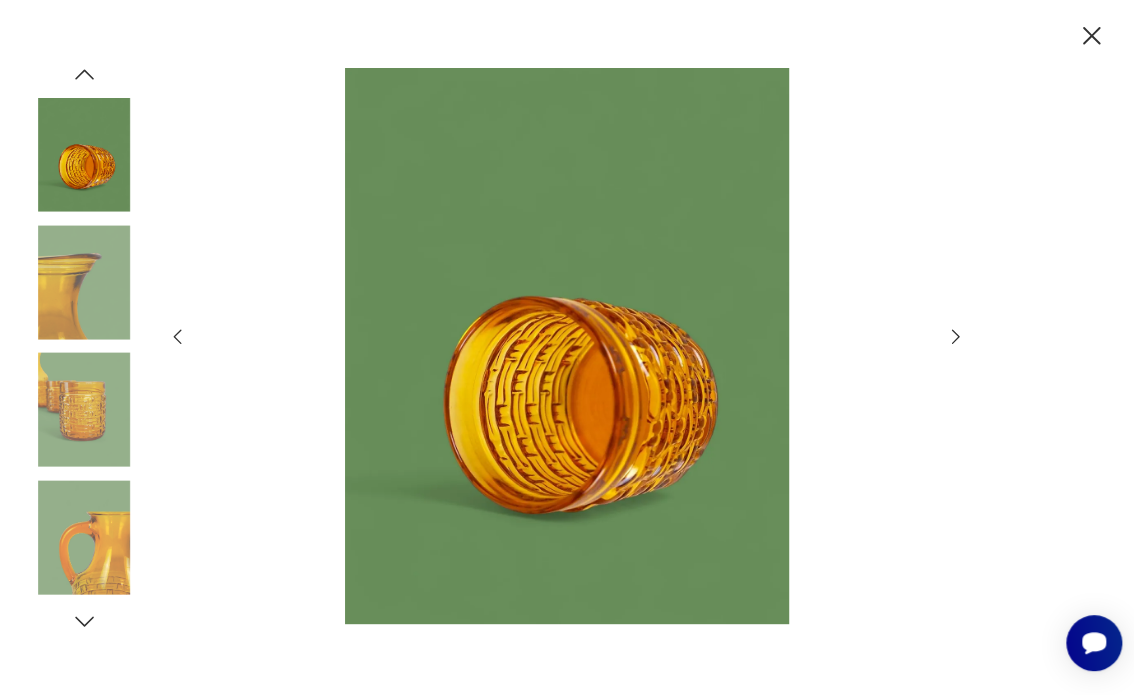 click at bounding box center [84, 537] 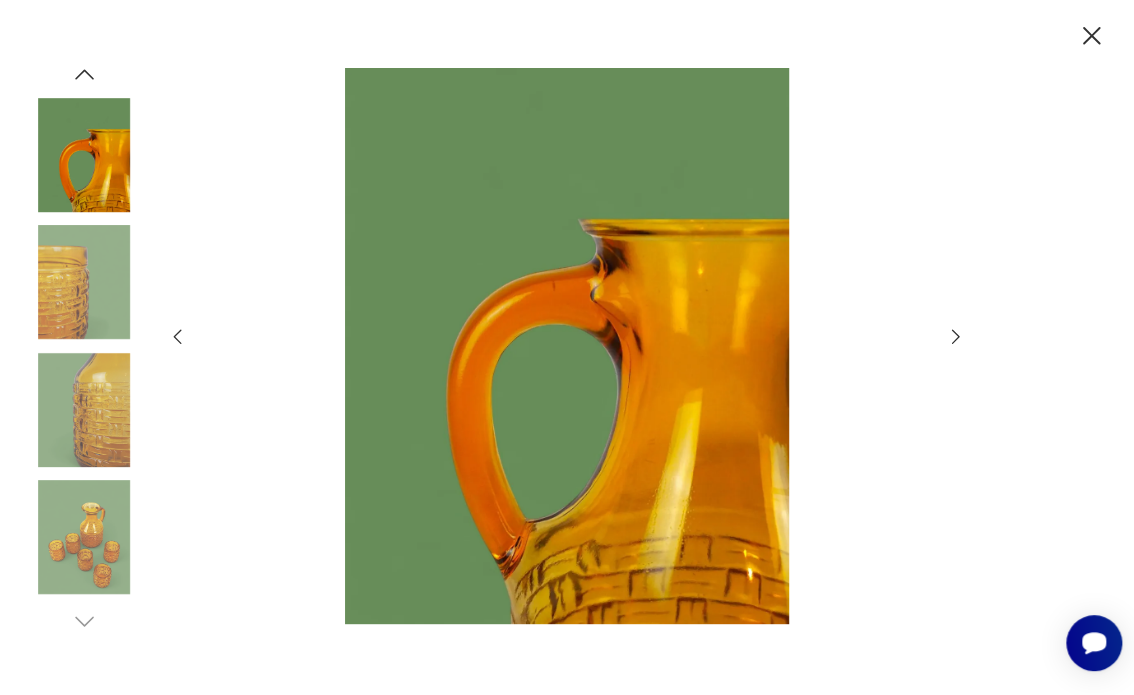 click 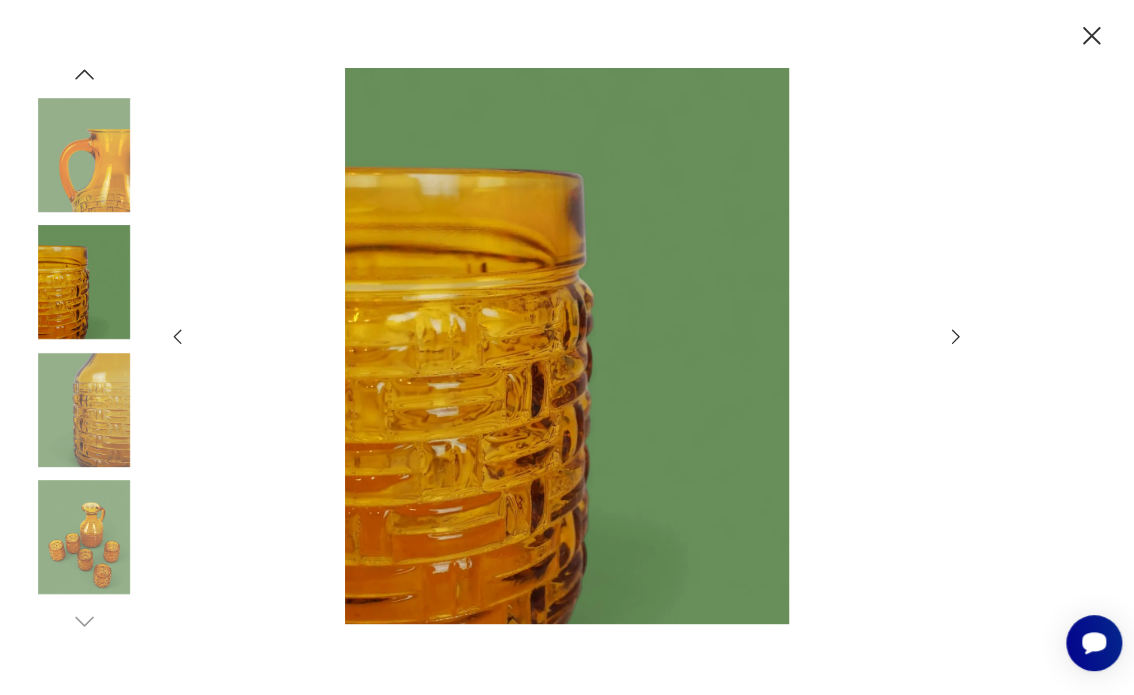 click 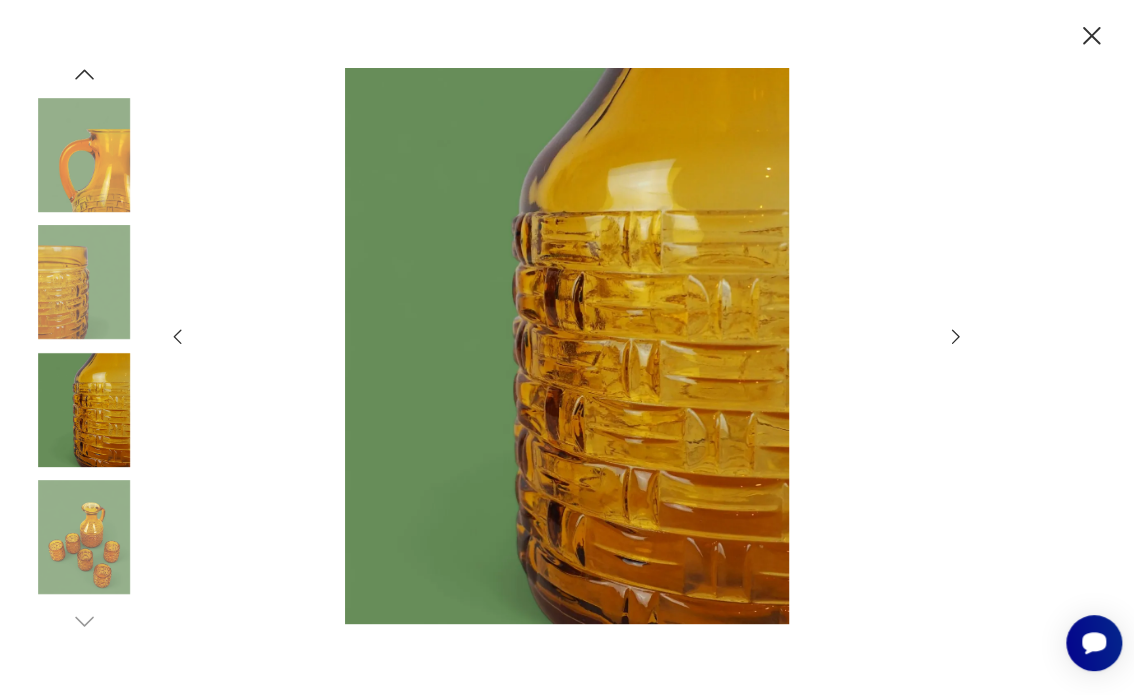 click 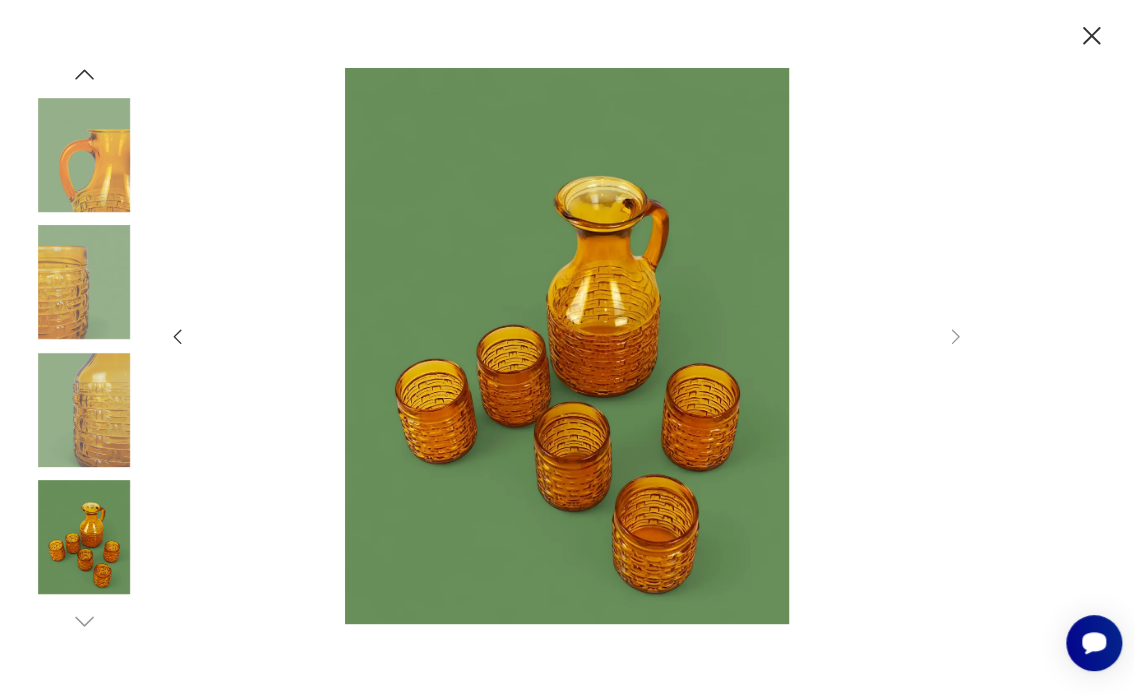 click 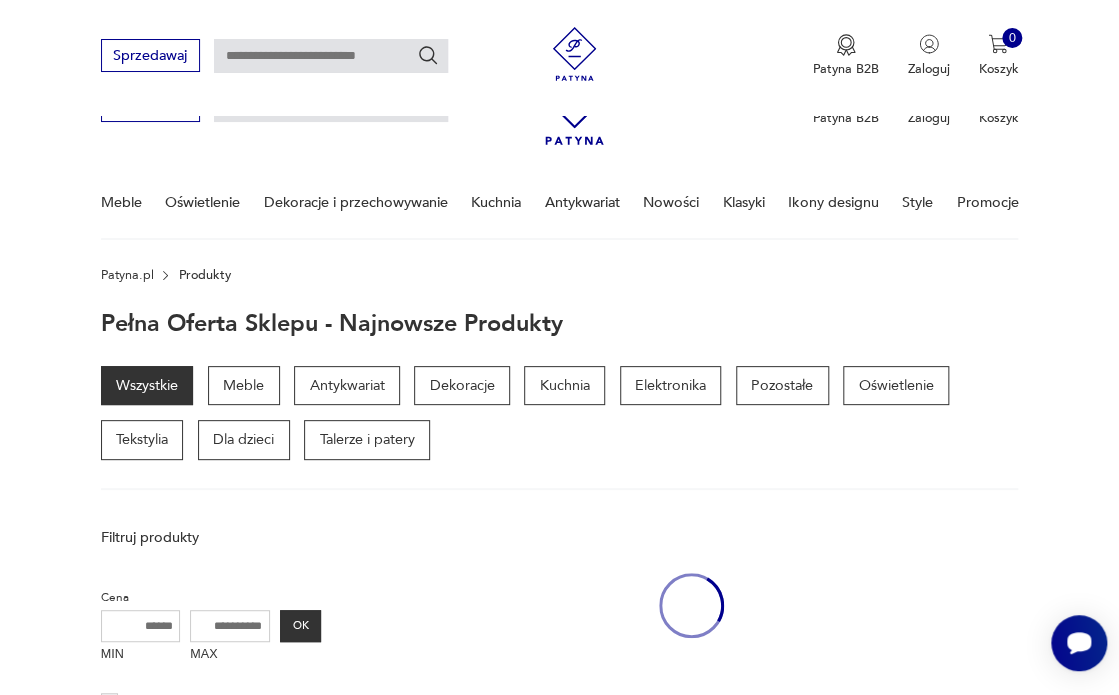 scroll, scrollTop: 673, scrollLeft: 0, axis: vertical 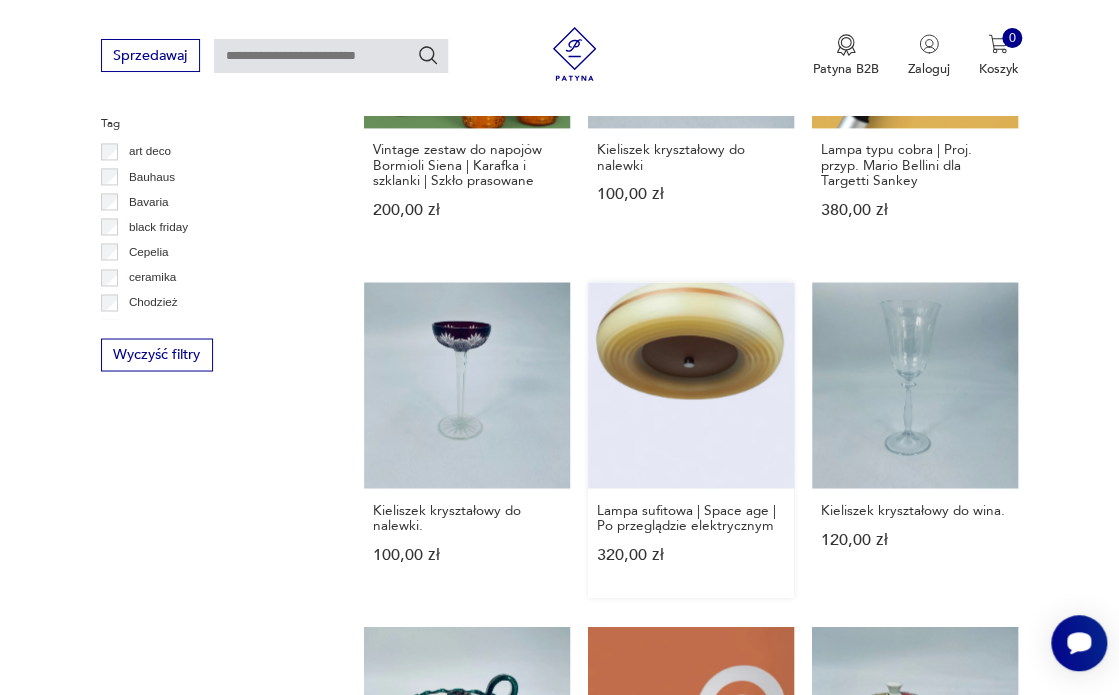 click on "Lampa sufitowa | Space age | Po przeglądzie elektrycznym [PRICE]" at bounding box center (691, 440) 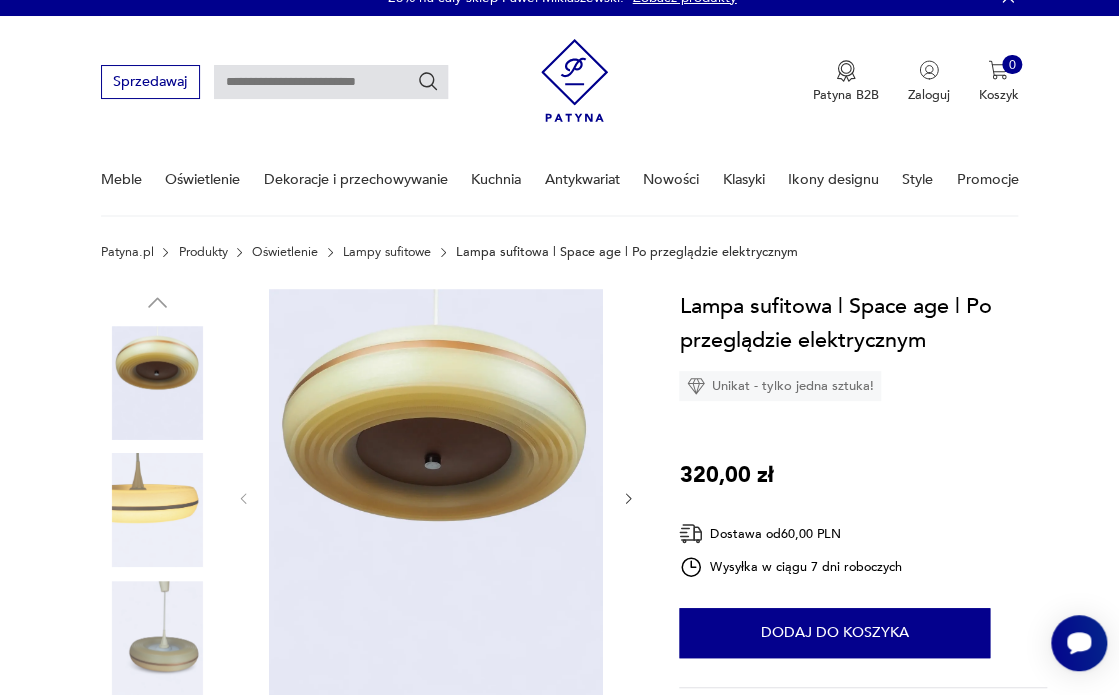 scroll, scrollTop: 0, scrollLeft: 0, axis: both 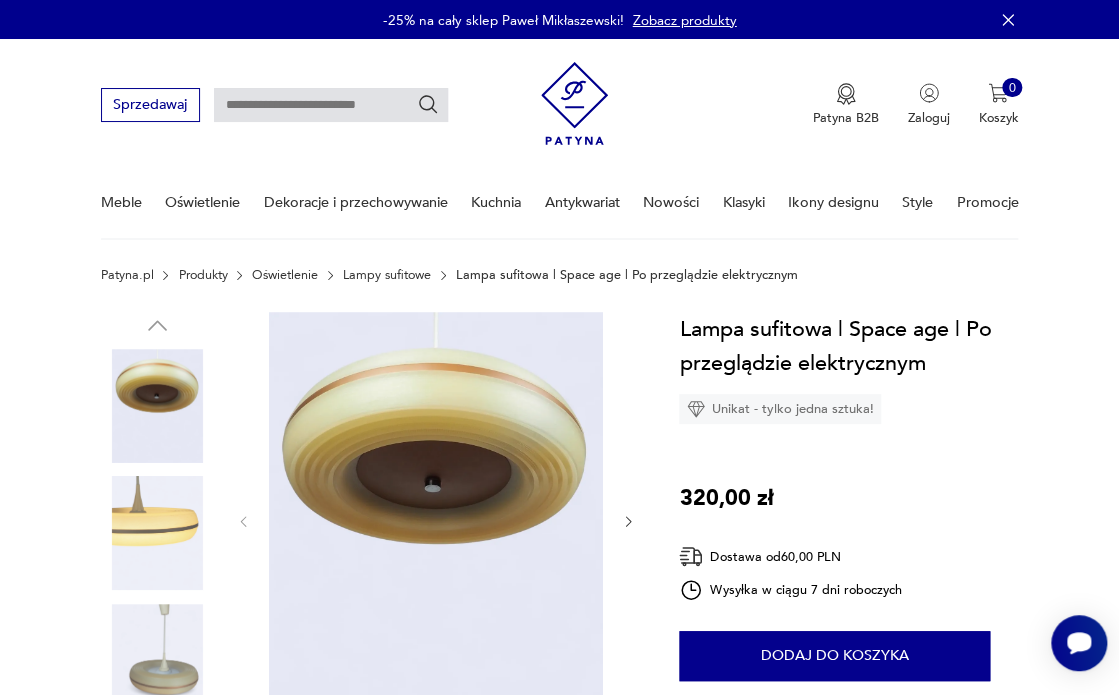 click at bounding box center [436, 521] 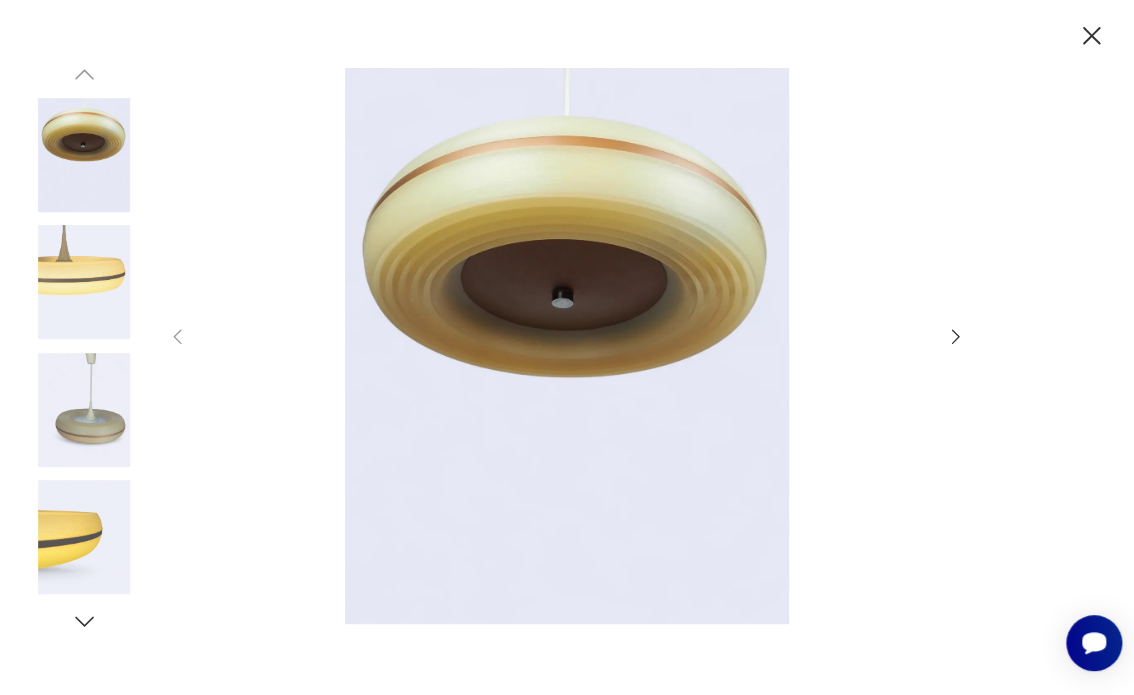 click 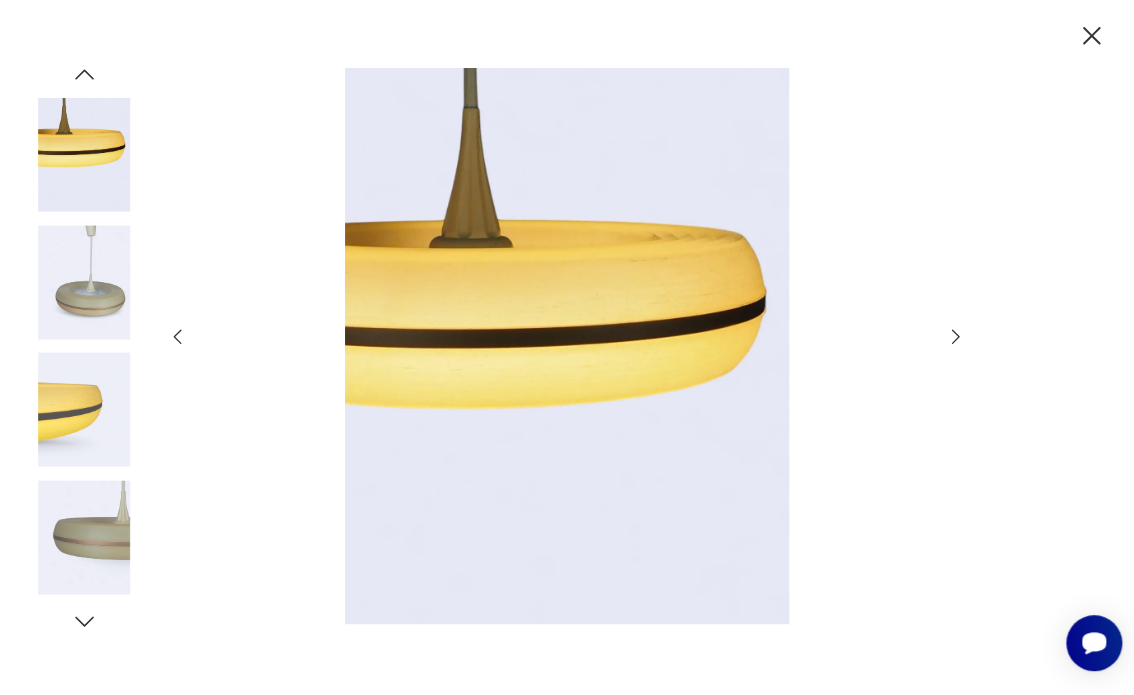 click 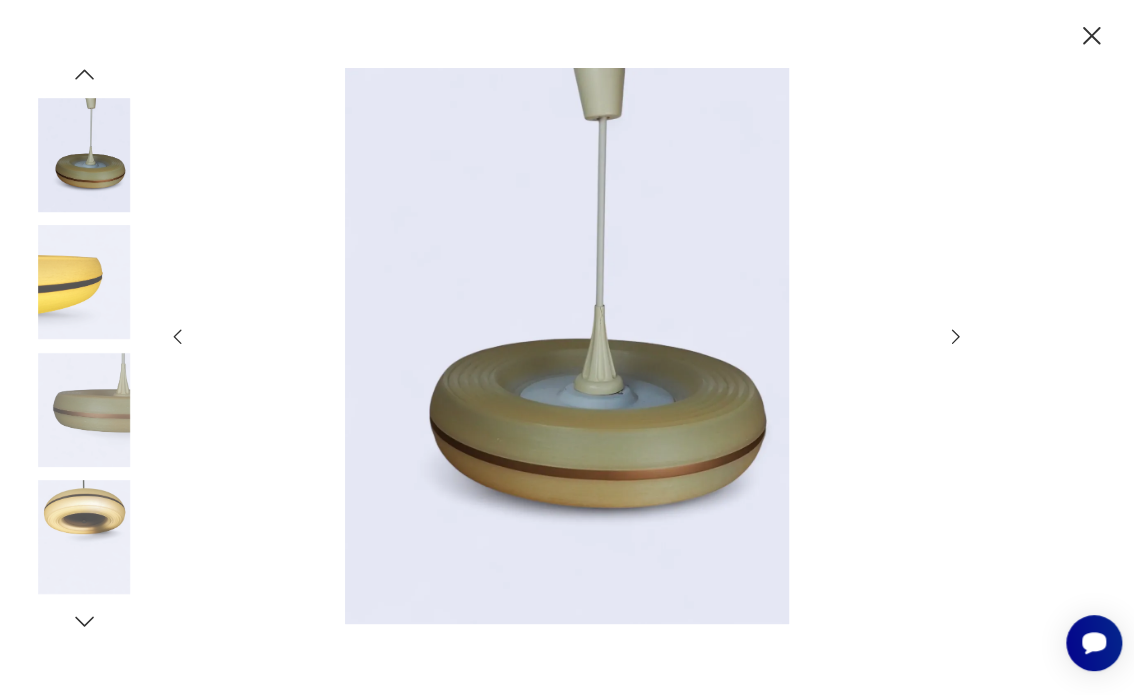 click 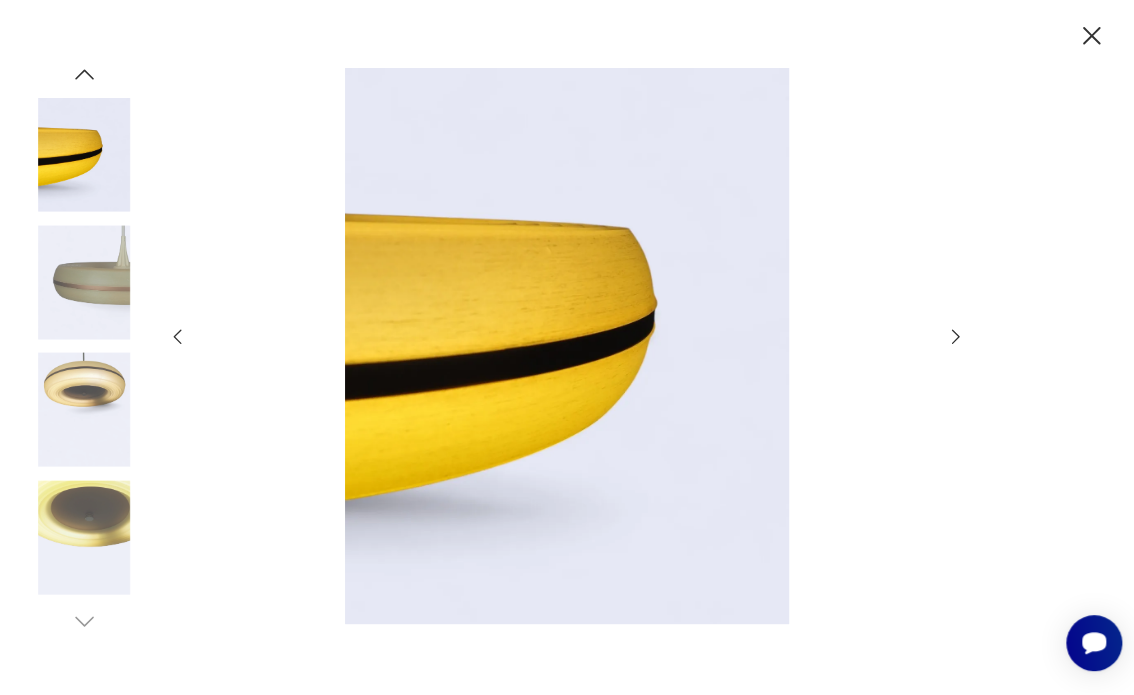 click 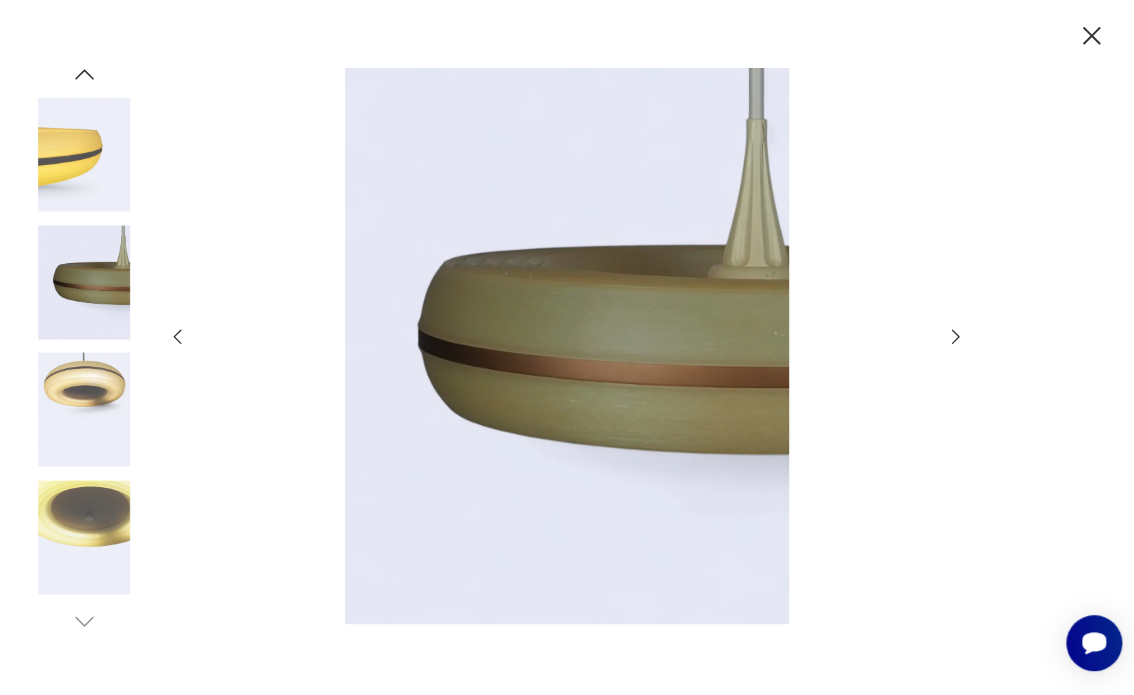 click 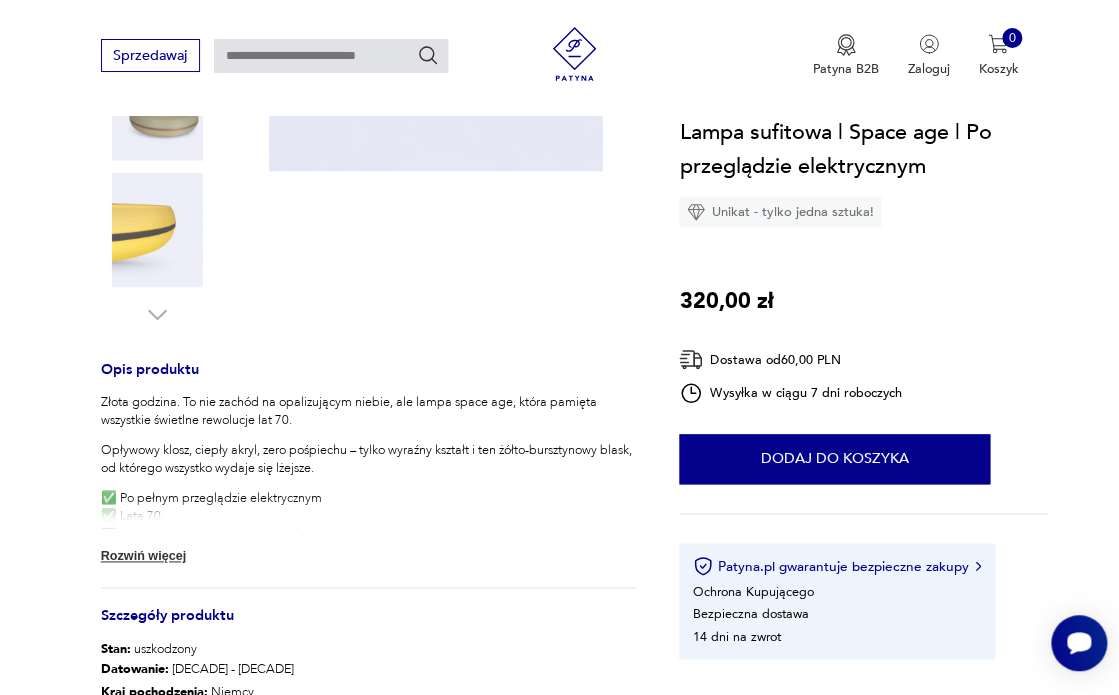 scroll, scrollTop: 593, scrollLeft: 0, axis: vertical 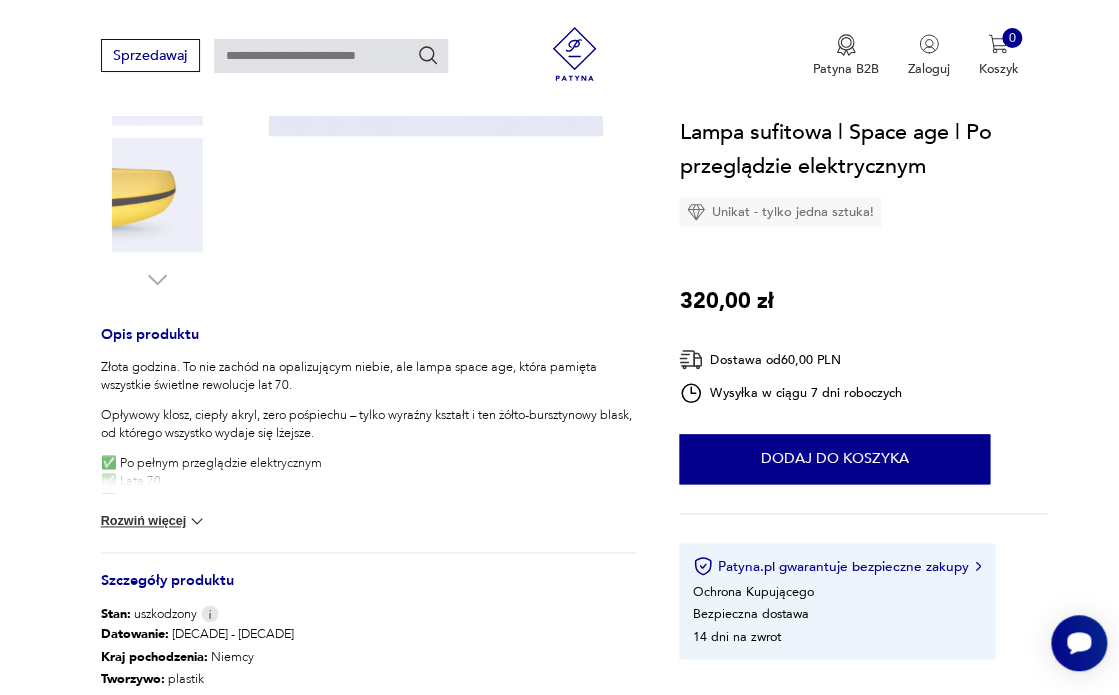 click at bounding box center [197, 521] 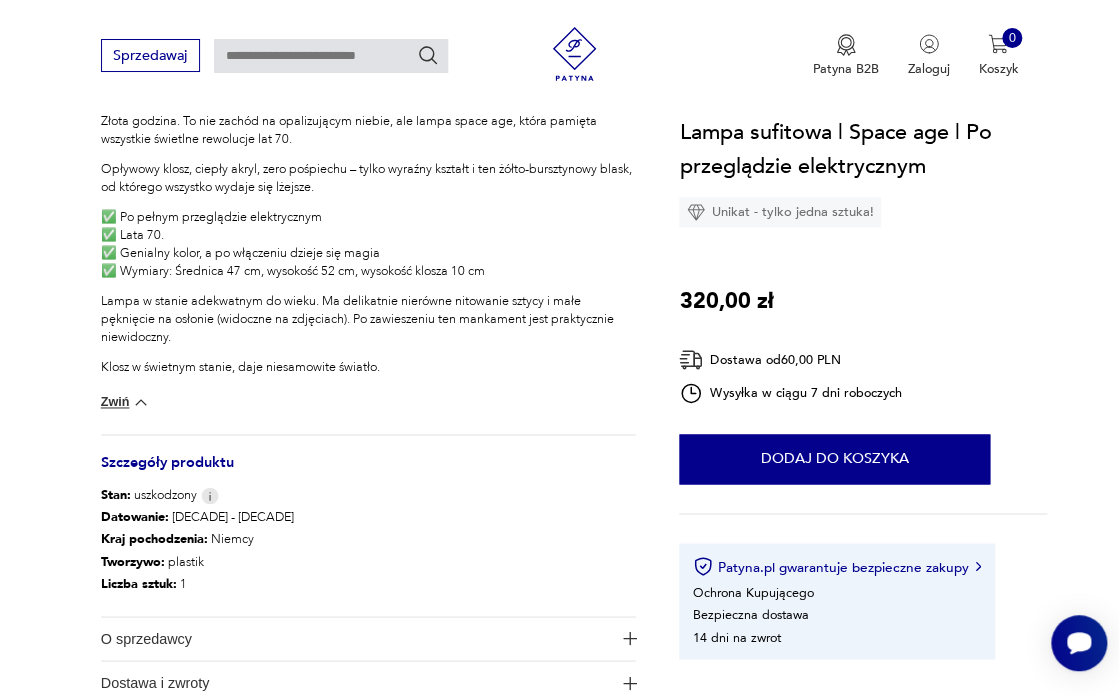 scroll, scrollTop: 850, scrollLeft: 0, axis: vertical 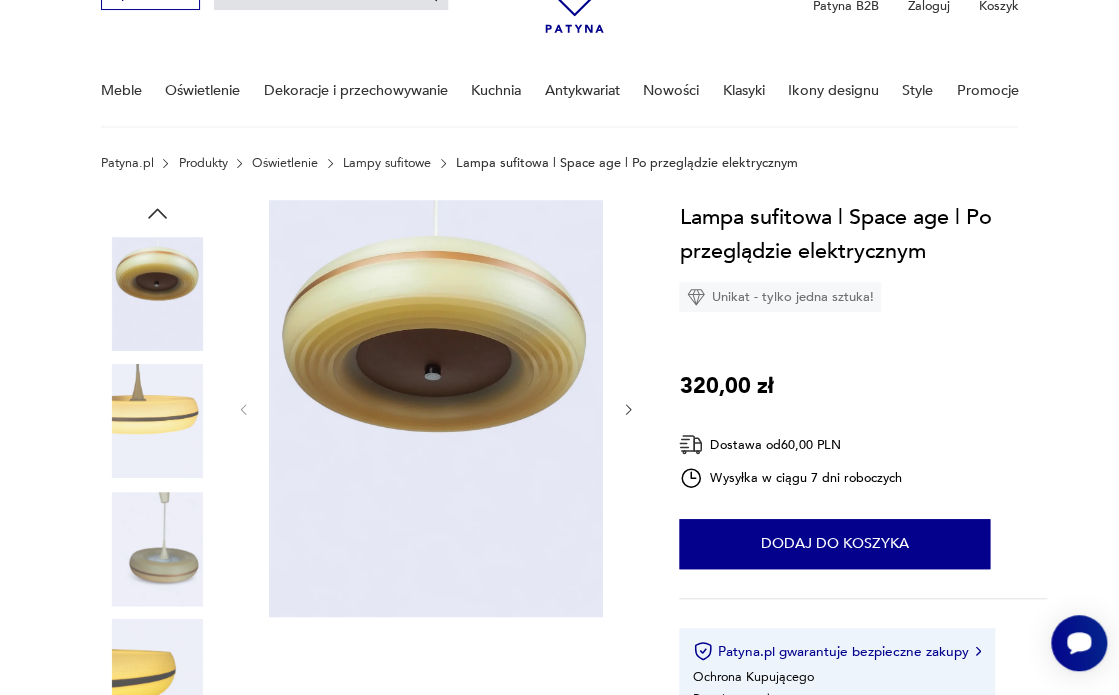 click at bounding box center [436, 409] 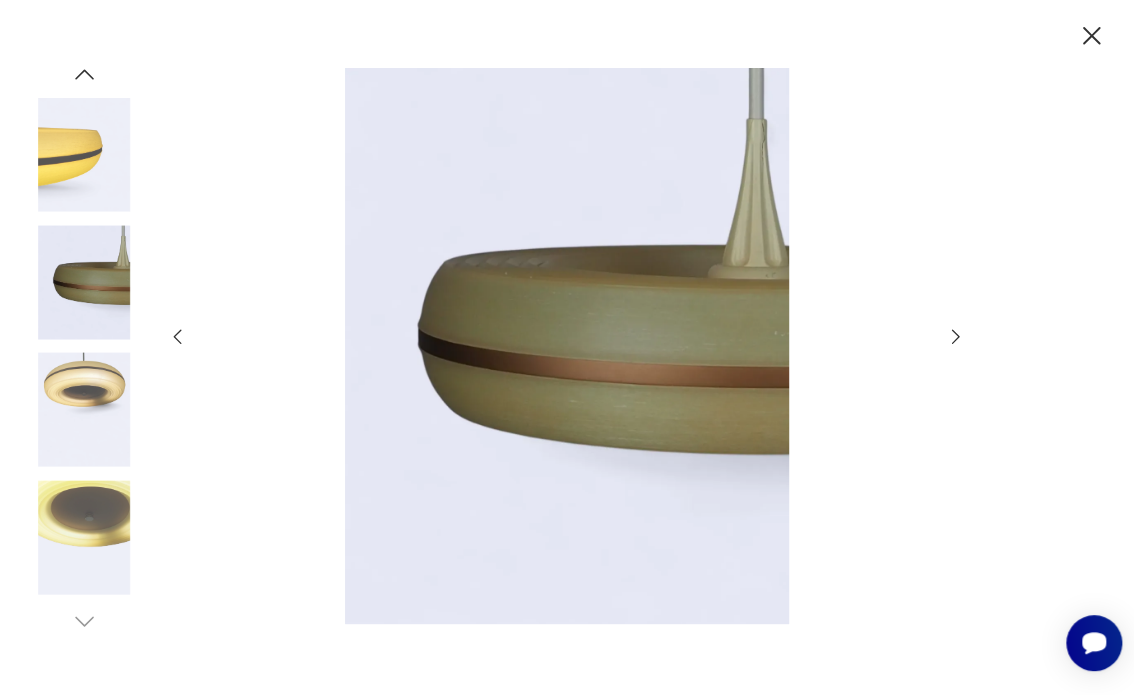click at bounding box center [84, 410] 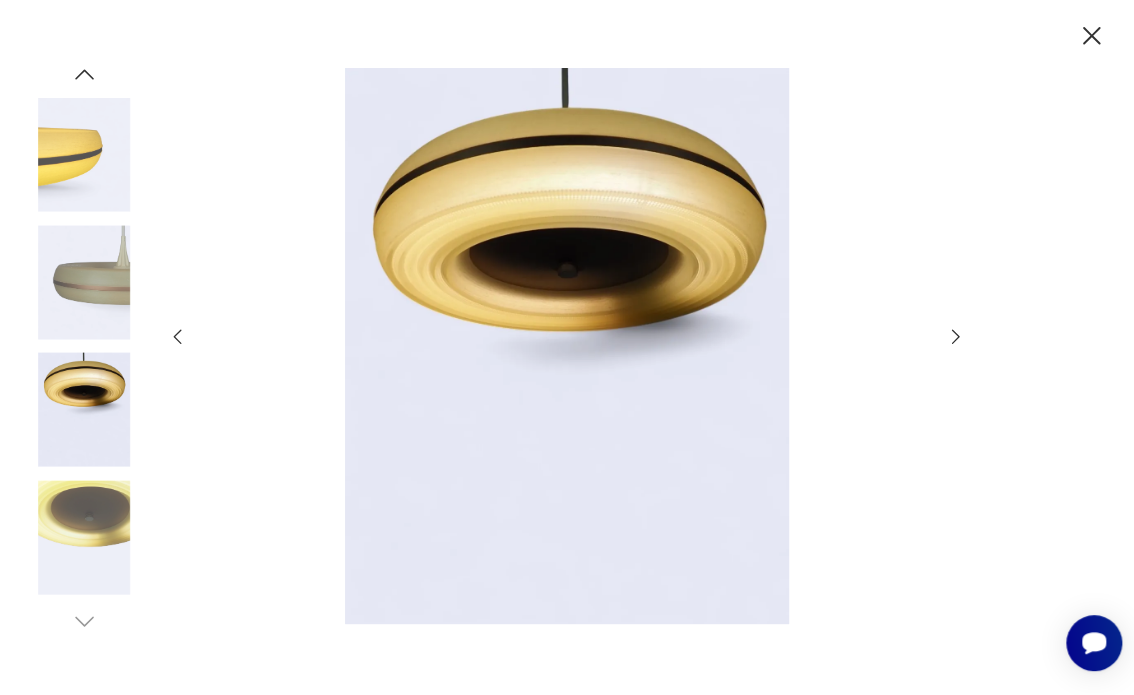 click at bounding box center (84, 282) 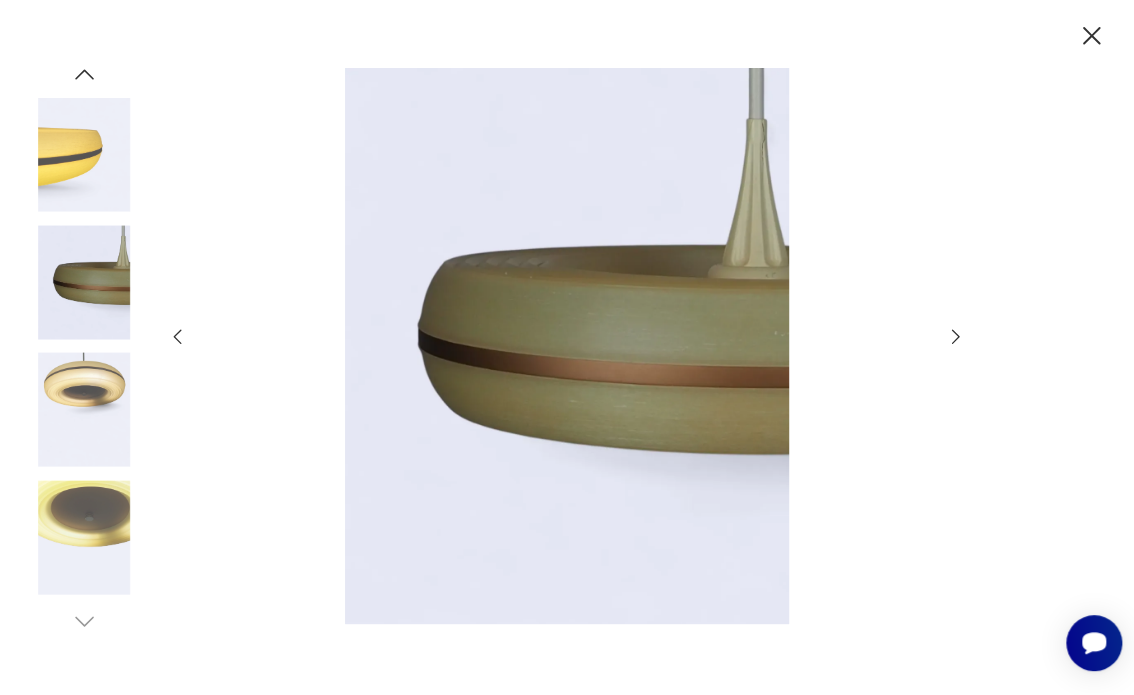 click at bounding box center (84, 537) 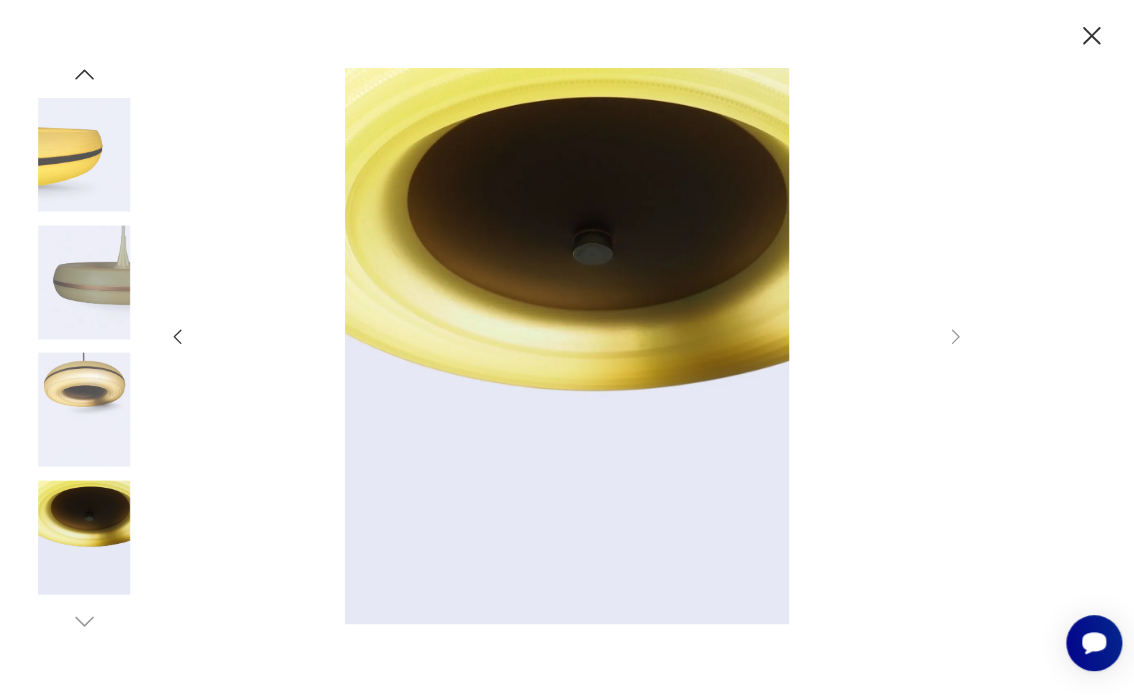 scroll, scrollTop: 1022, scrollLeft: 0, axis: vertical 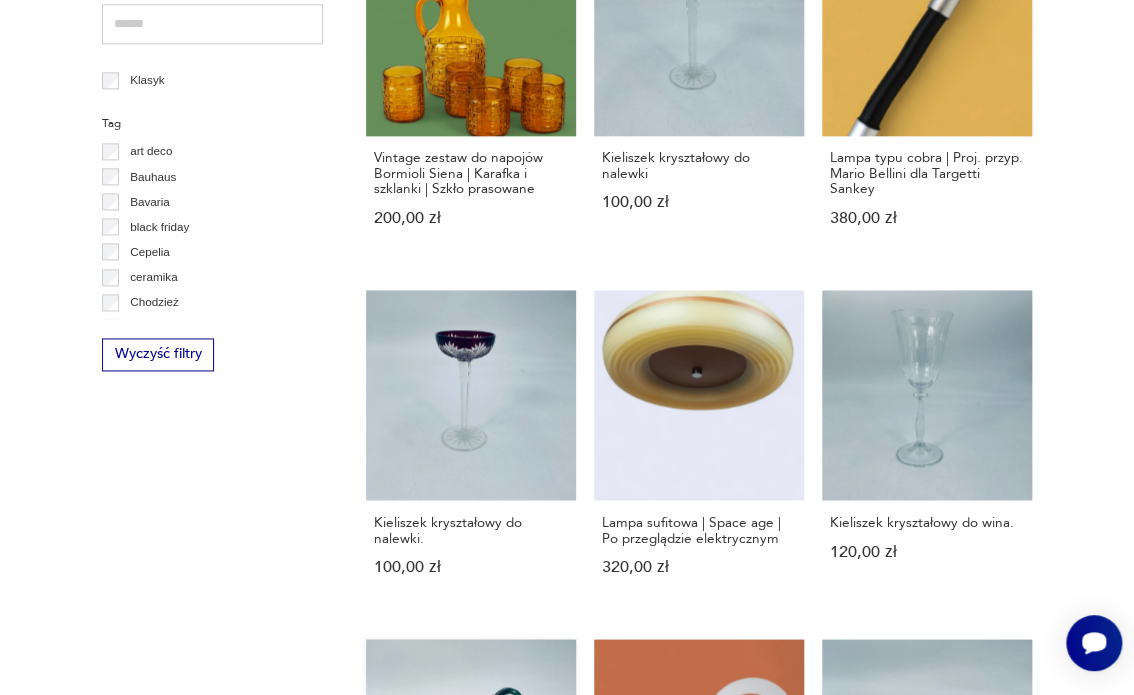 click on "Świecznik z uchwytem,z Włoskiej mojaliki. [PRICE]" at bounding box center [471, 806] 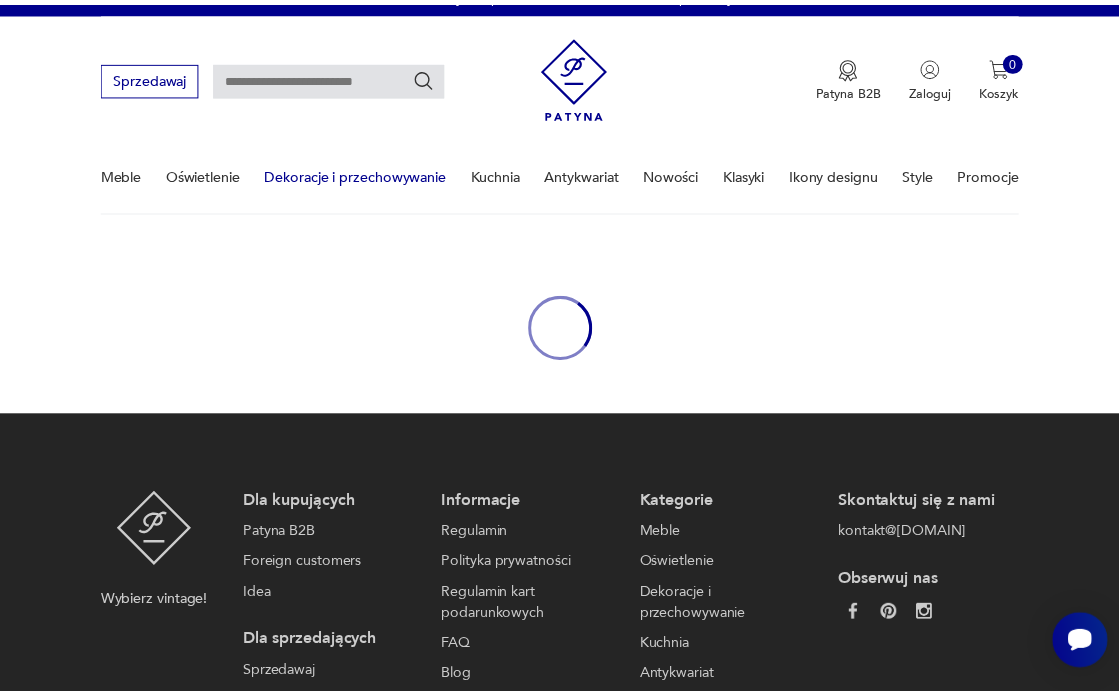 scroll, scrollTop: 0, scrollLeft: 0, axis: both 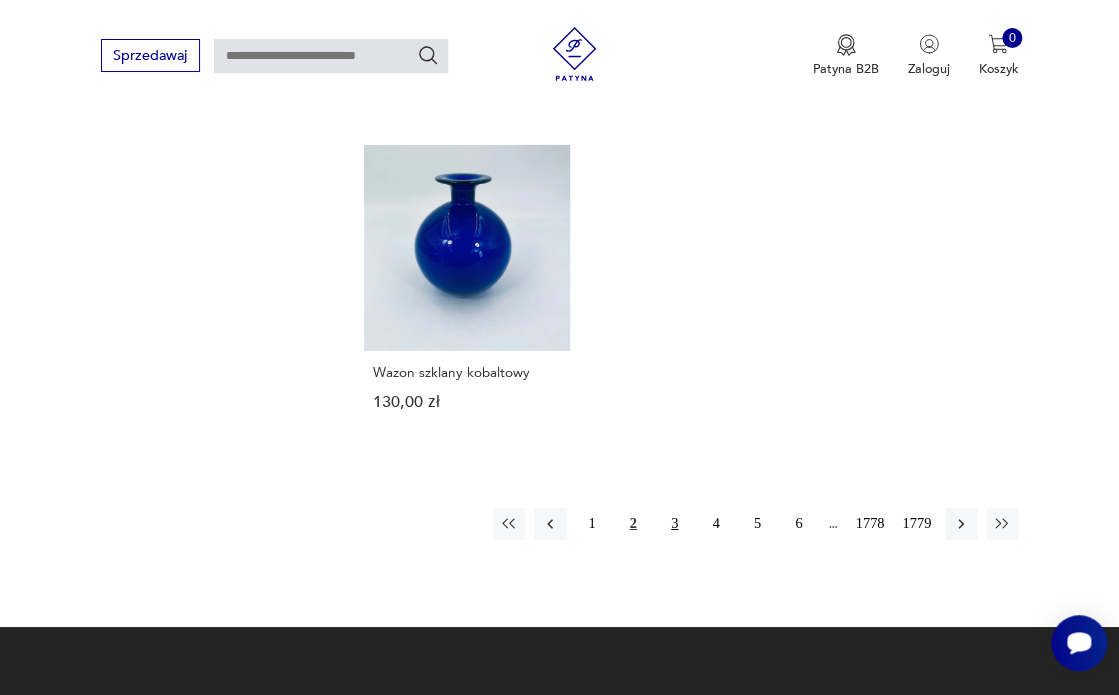 click on "3" at bounding box center (674, 524) 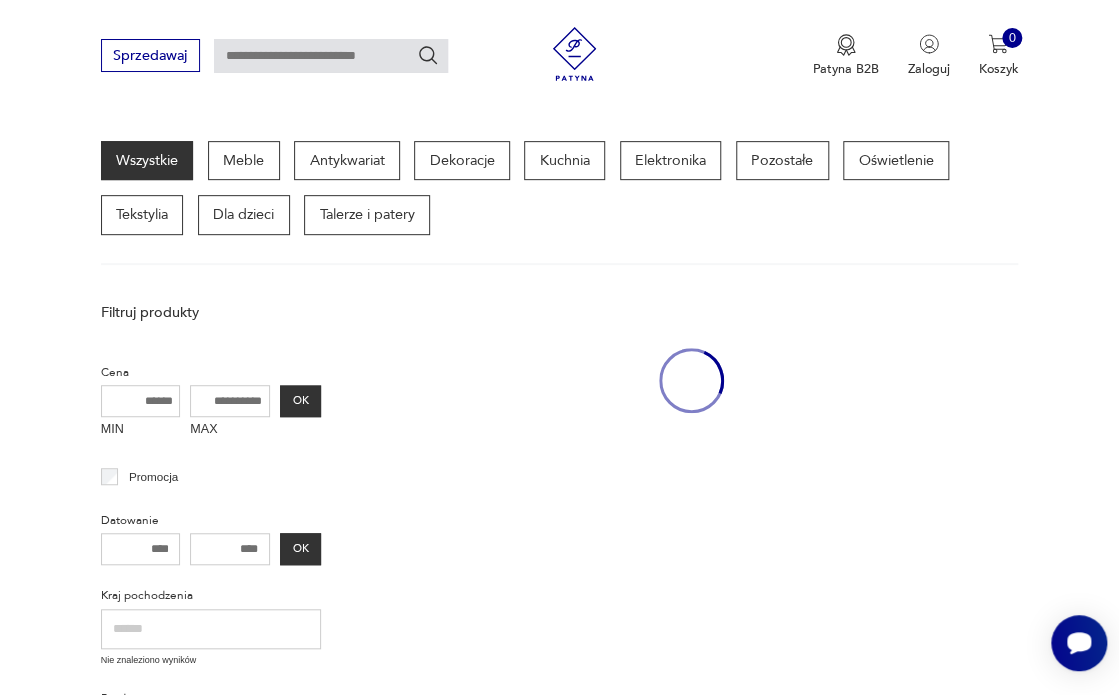 scroll, scrollTop: 217, scrollLeft: 0, axis: vertical 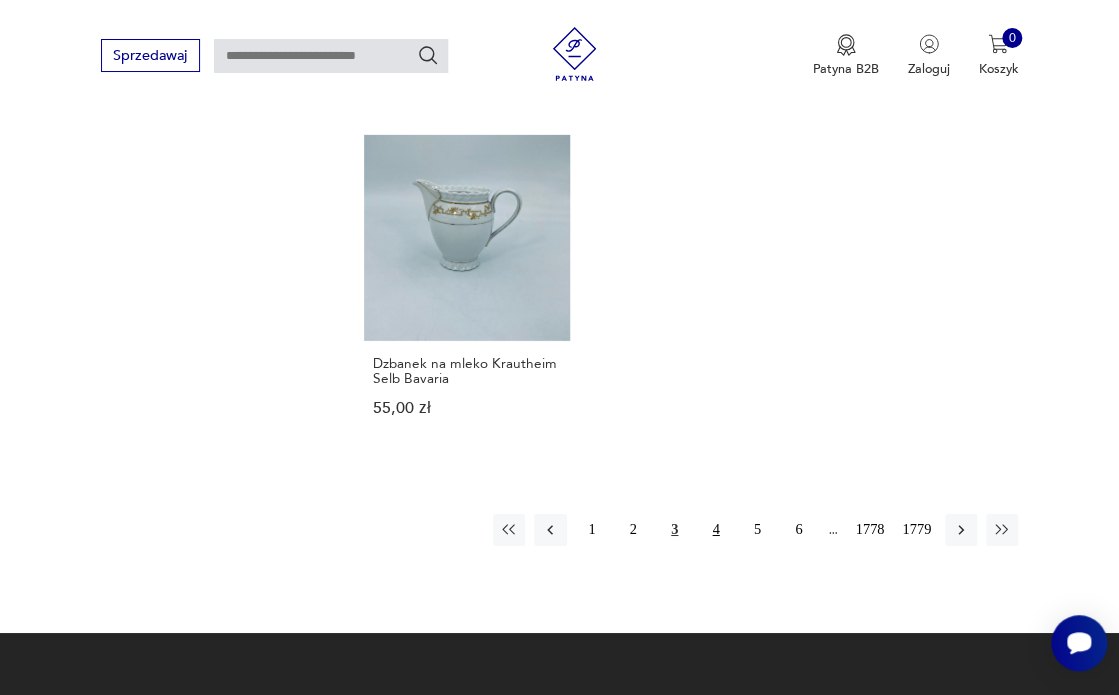 click on "4" at bounding box center (716, 530) 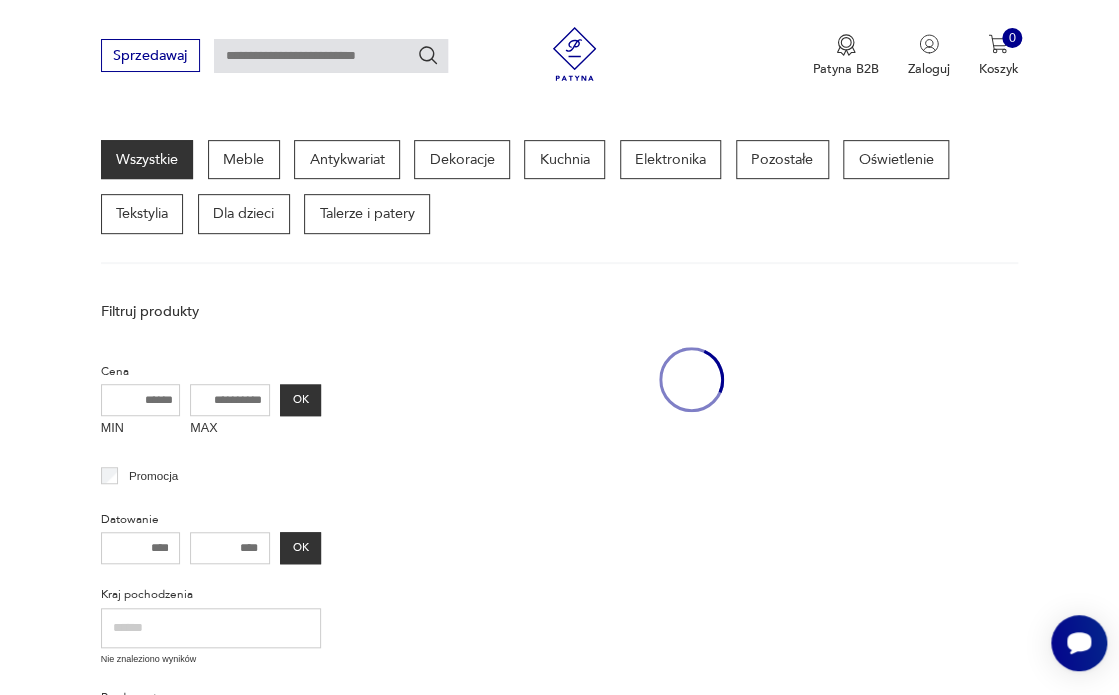 scroll, scrollTop: 217, scrollLeft: 0, axis: vertical 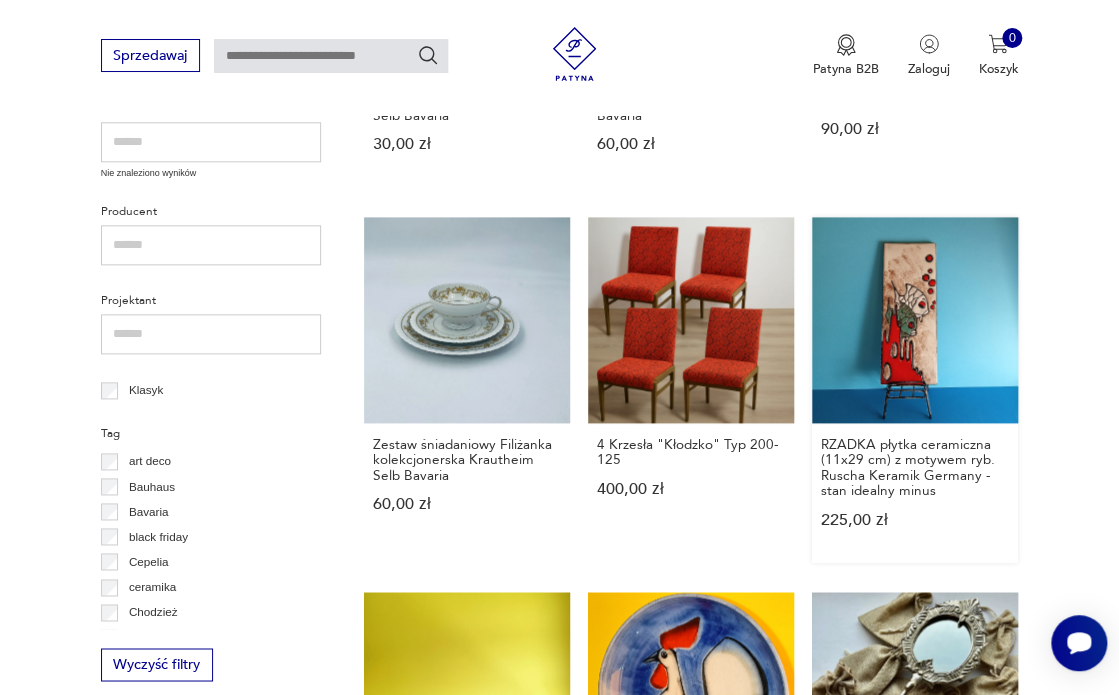 click on "RZADKA płytka ceramiczna (11x29 cm) z motywem ryb. Ruscha Keramik Germany - stan idealny minus [PRICE]" at bounding box center [915, 390] 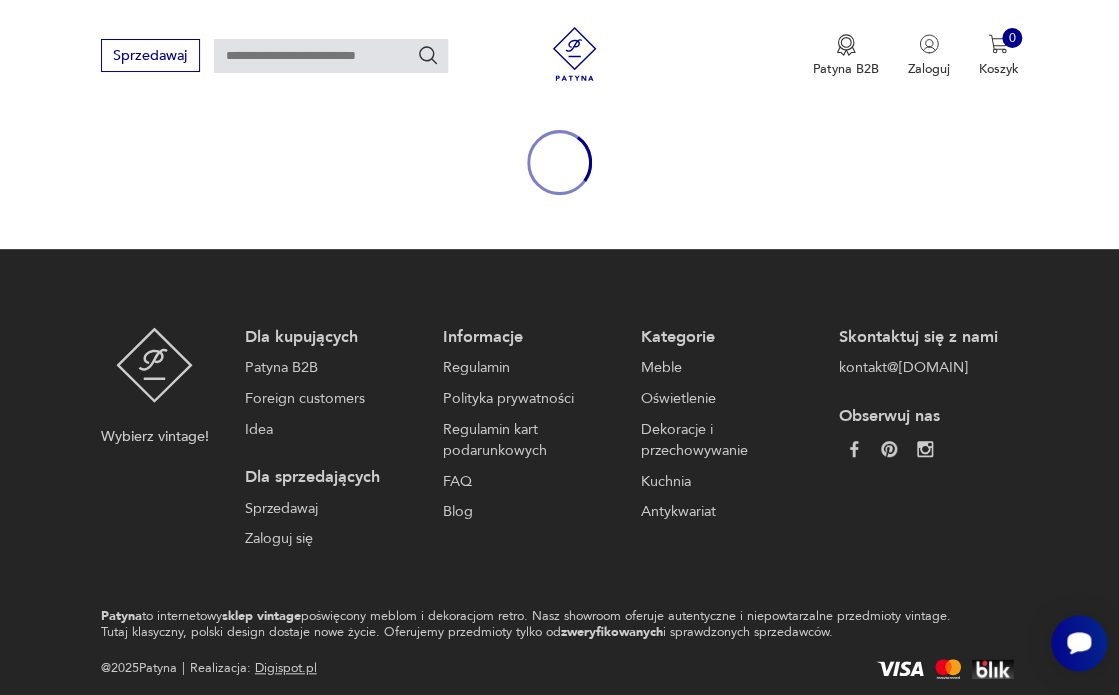 scroll, scrollTop: 0, scrollLeft: 0, axis: both 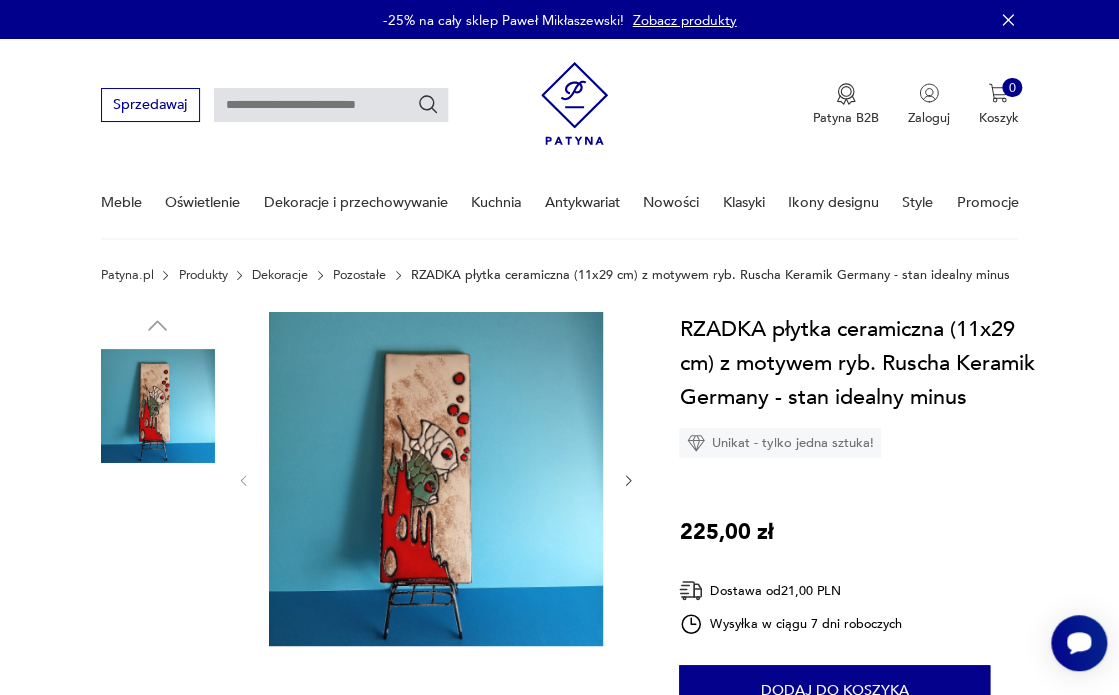 click at bounding box center [158, 533] 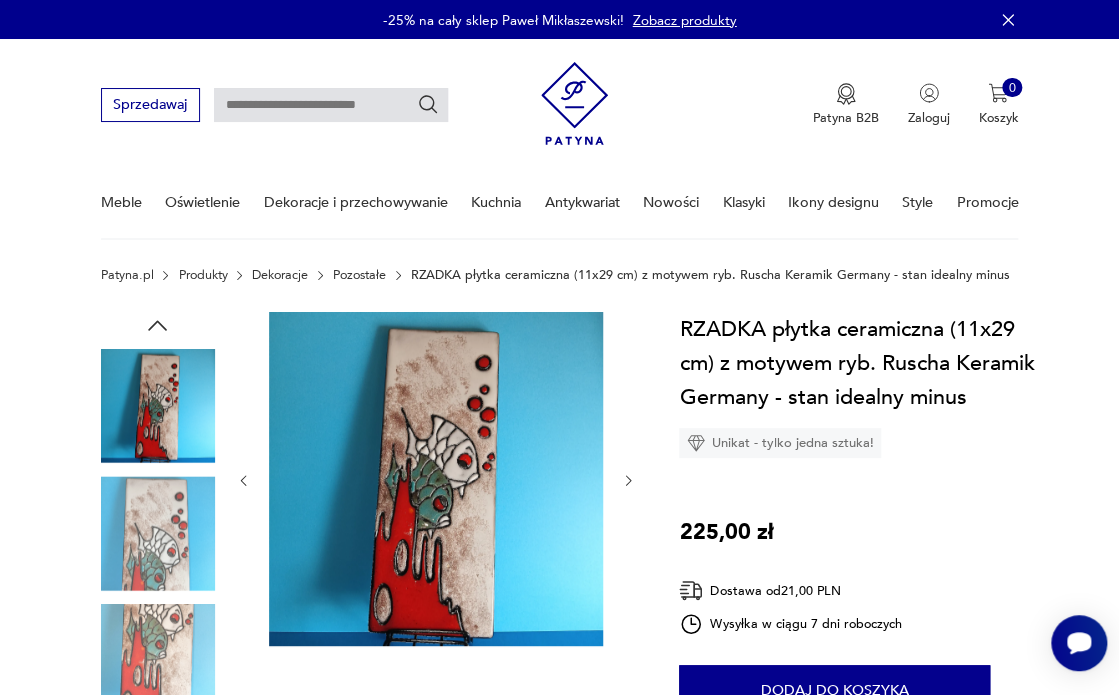 click at bounding box center [158, 661] 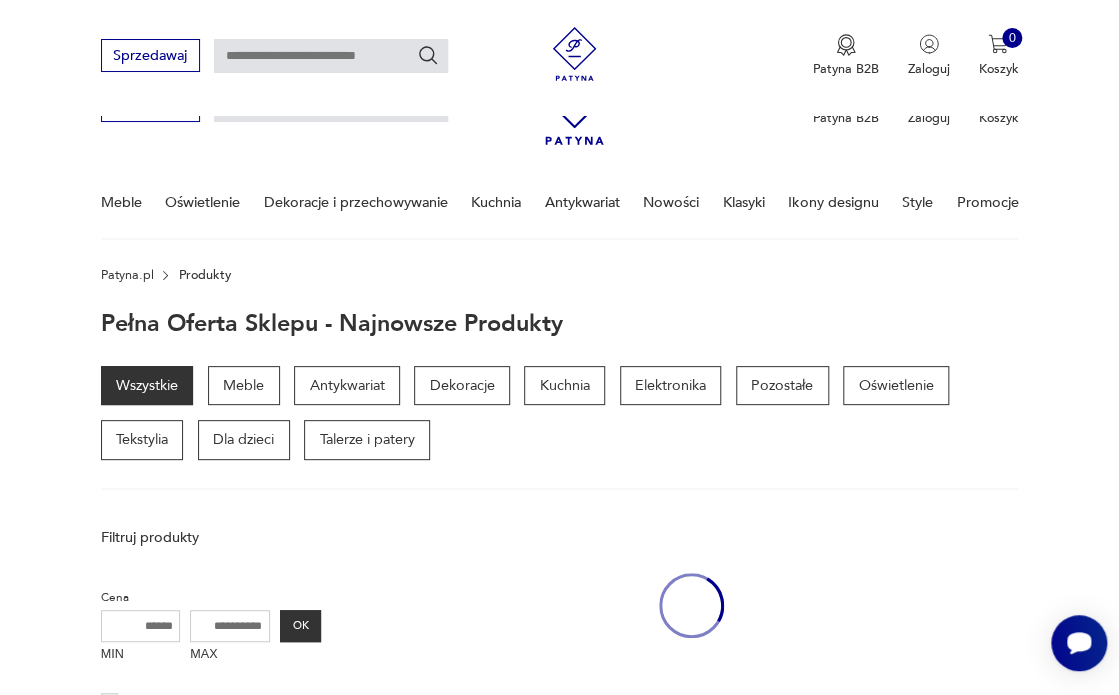 scroll, scrollTop: 710, scrollLeft: 0, axis: vertical 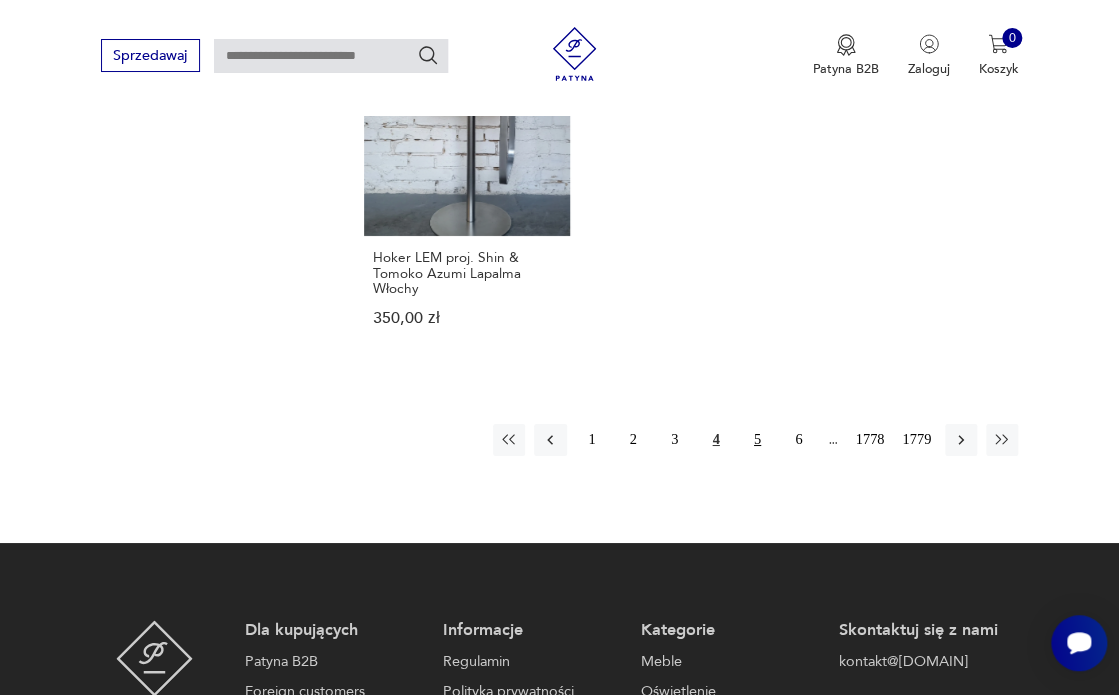 click on "5" at bounding box center [757, 440] 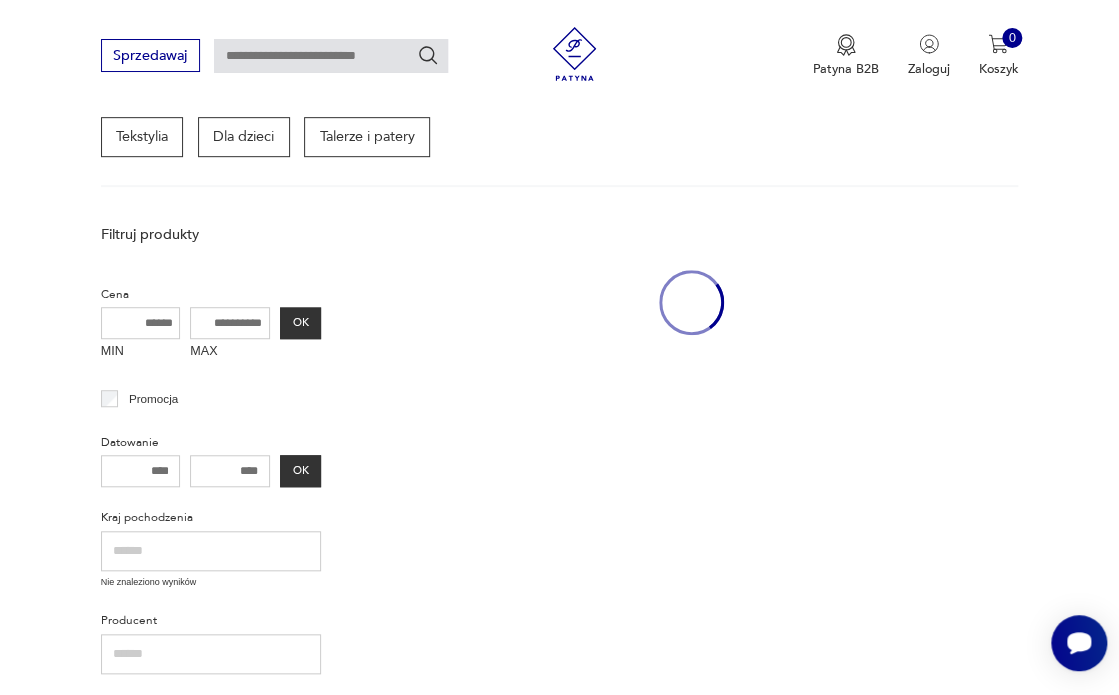 scroll, scrollTop: 217, scrollLeft: 0, axis: vertical 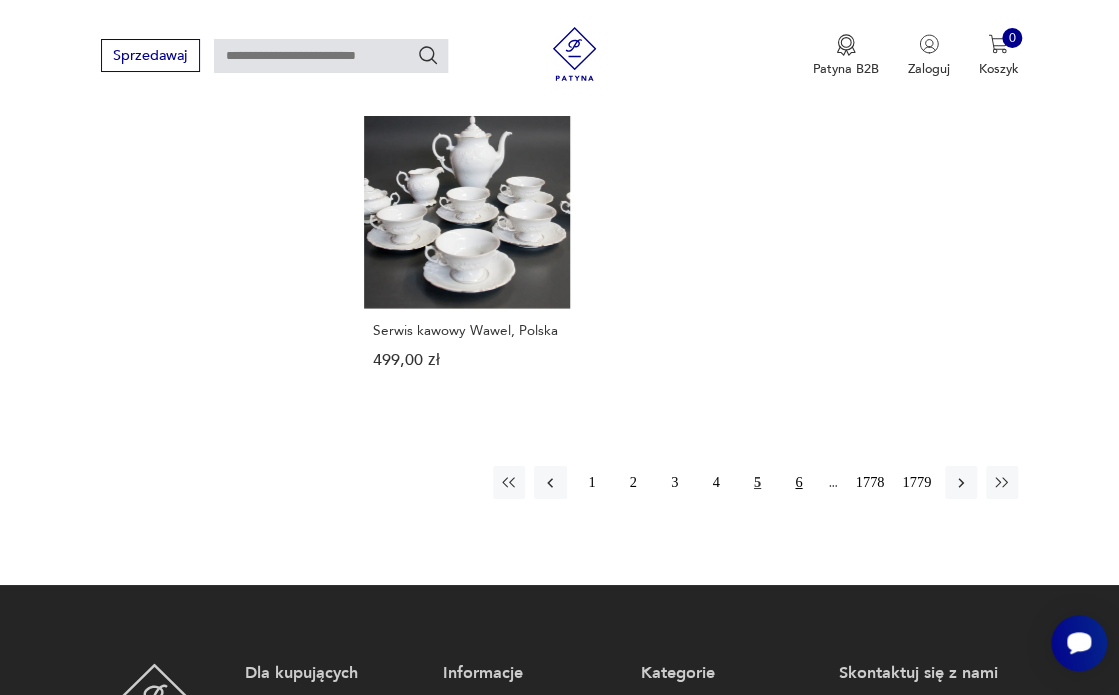 click on "6" at bounding box center [799, 482] 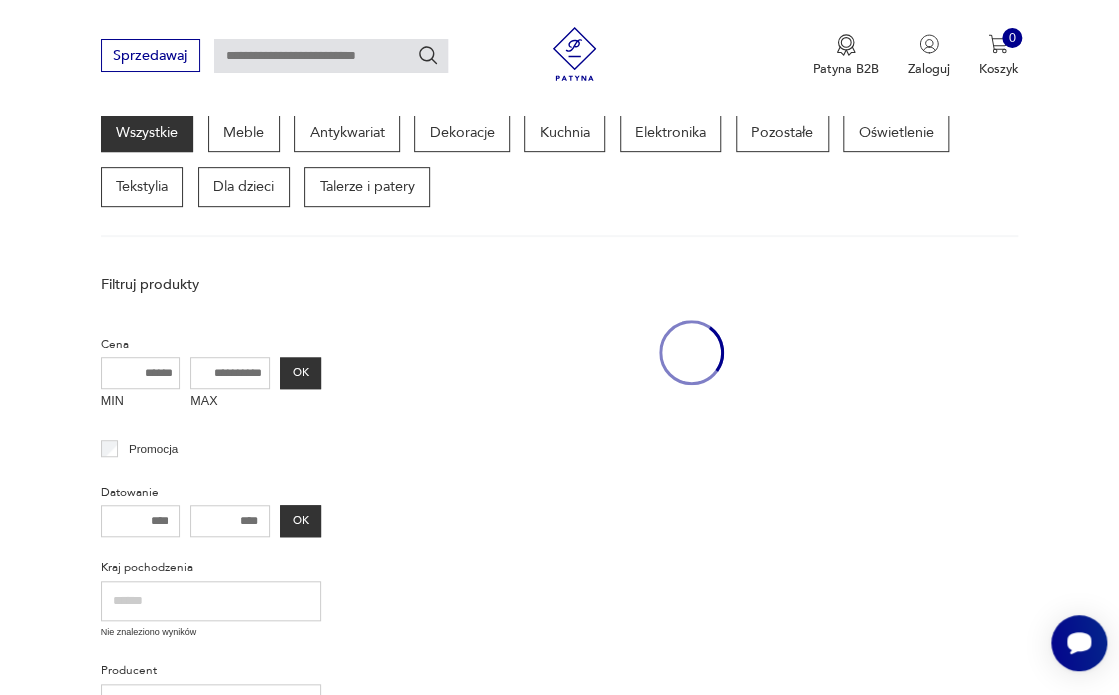 scroll, scrollTop: 217, scrollLeft: 0, axis: vertical 